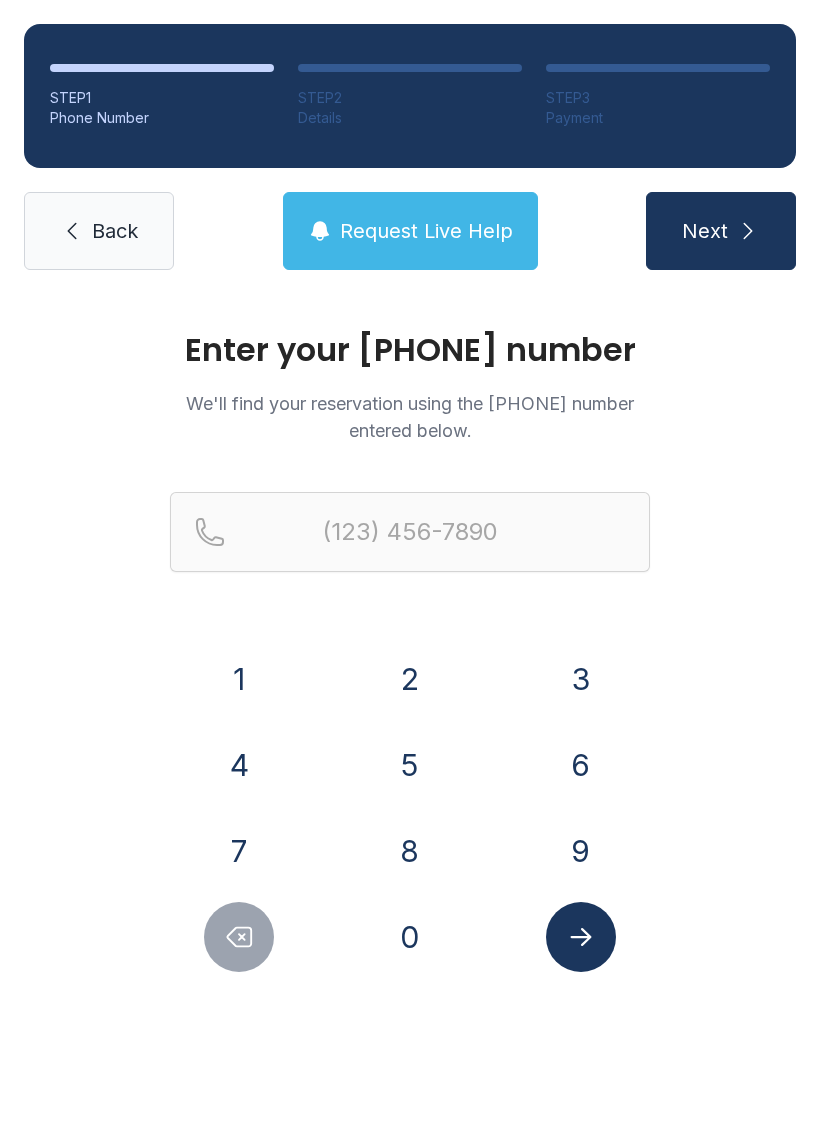 scroll, scrollTop: 0, scrollLeft: 0, axis: both 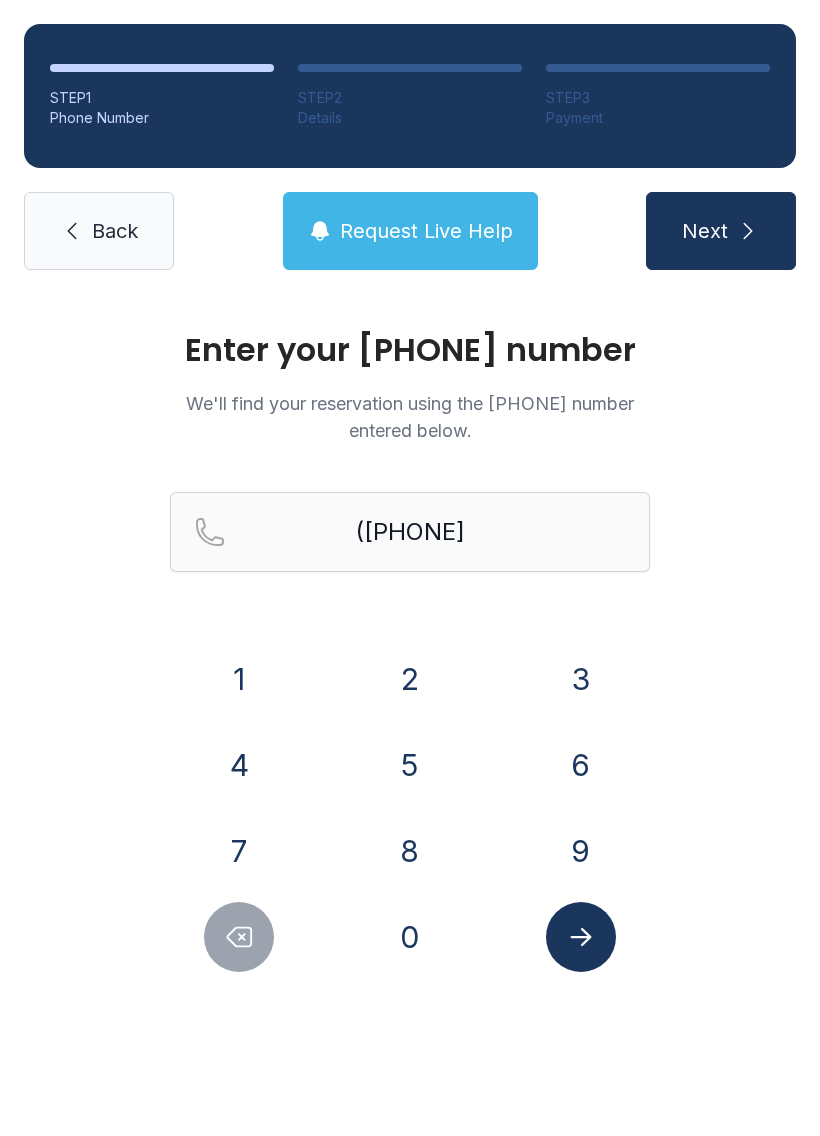 click on "1" at bounding box center [239, 679] 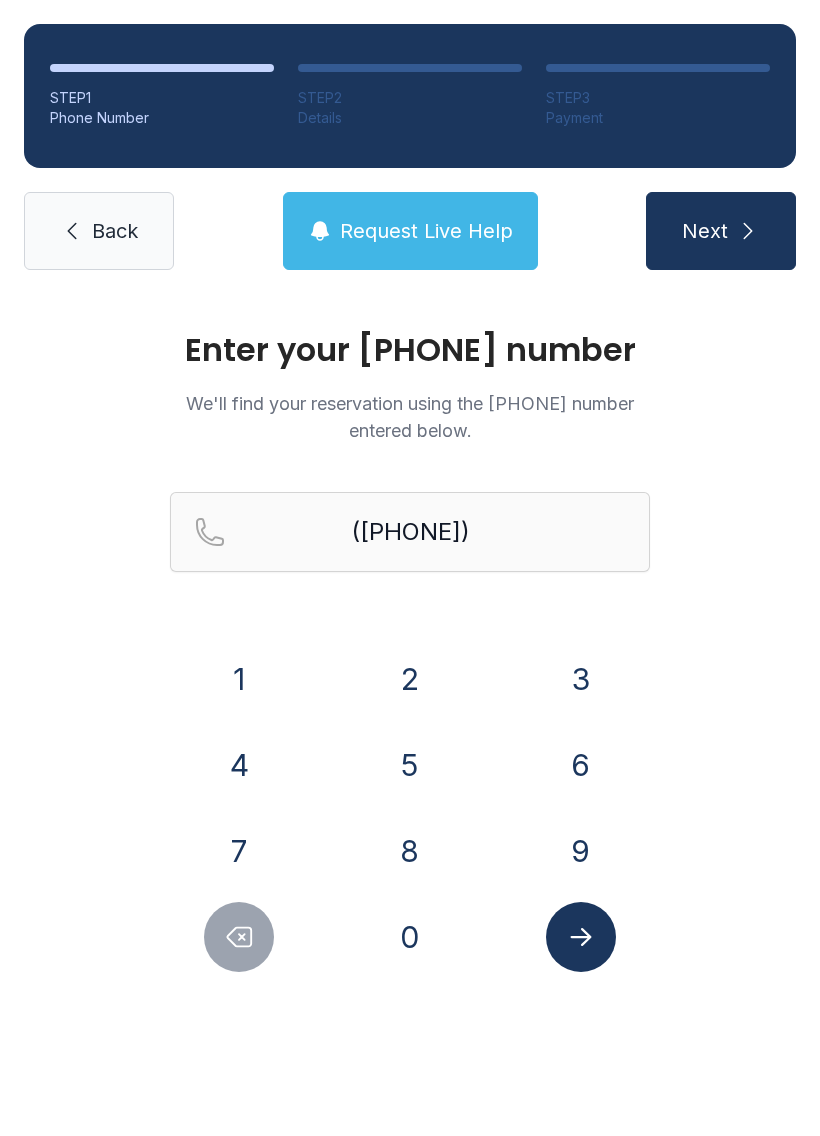 click on "9" at bounding box center (239, 679) 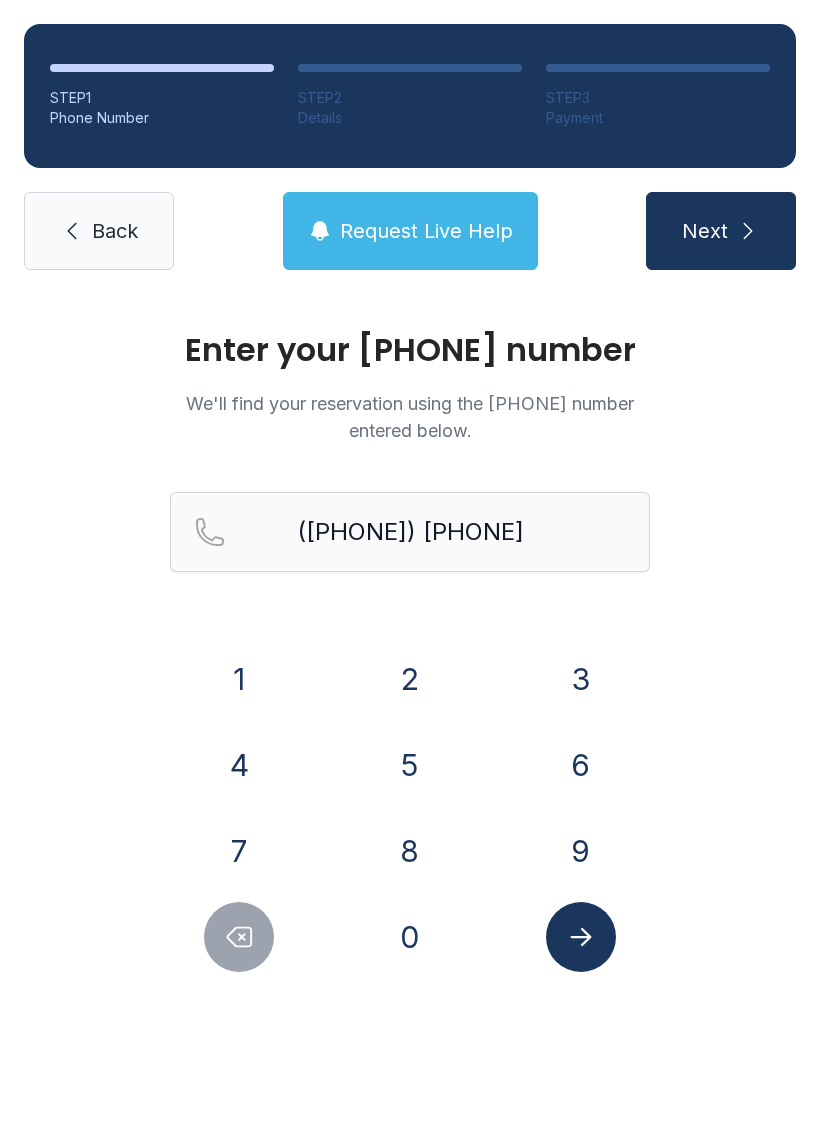 click on "2" at bounding box center (239, 679) 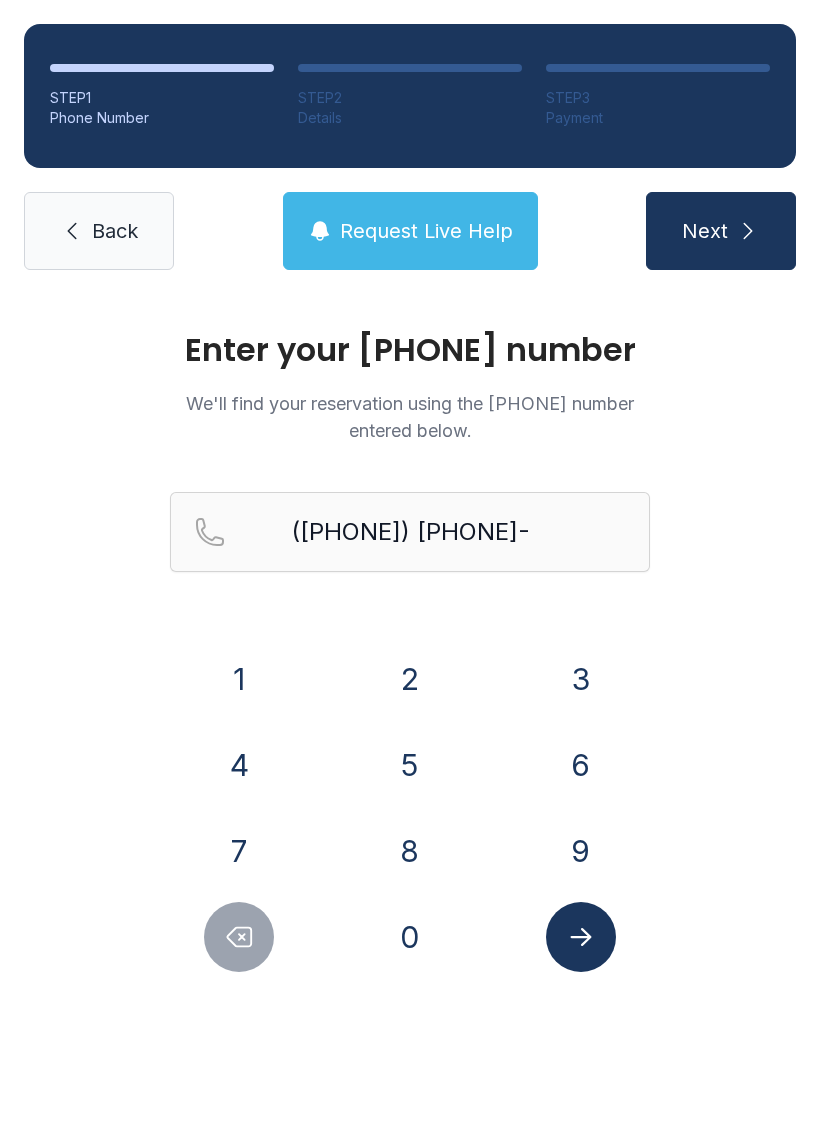 click on "6" at bounding box center [239, 679] 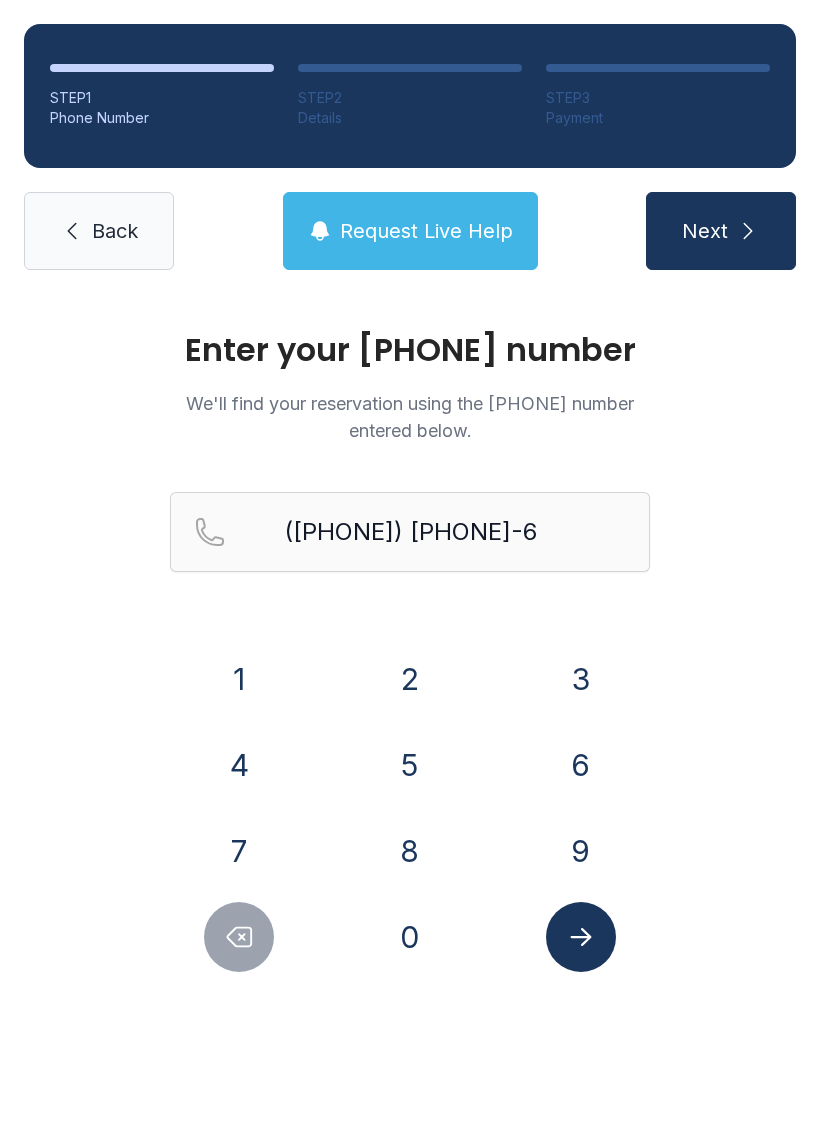 click on "0" at bounding box center (239, 679) 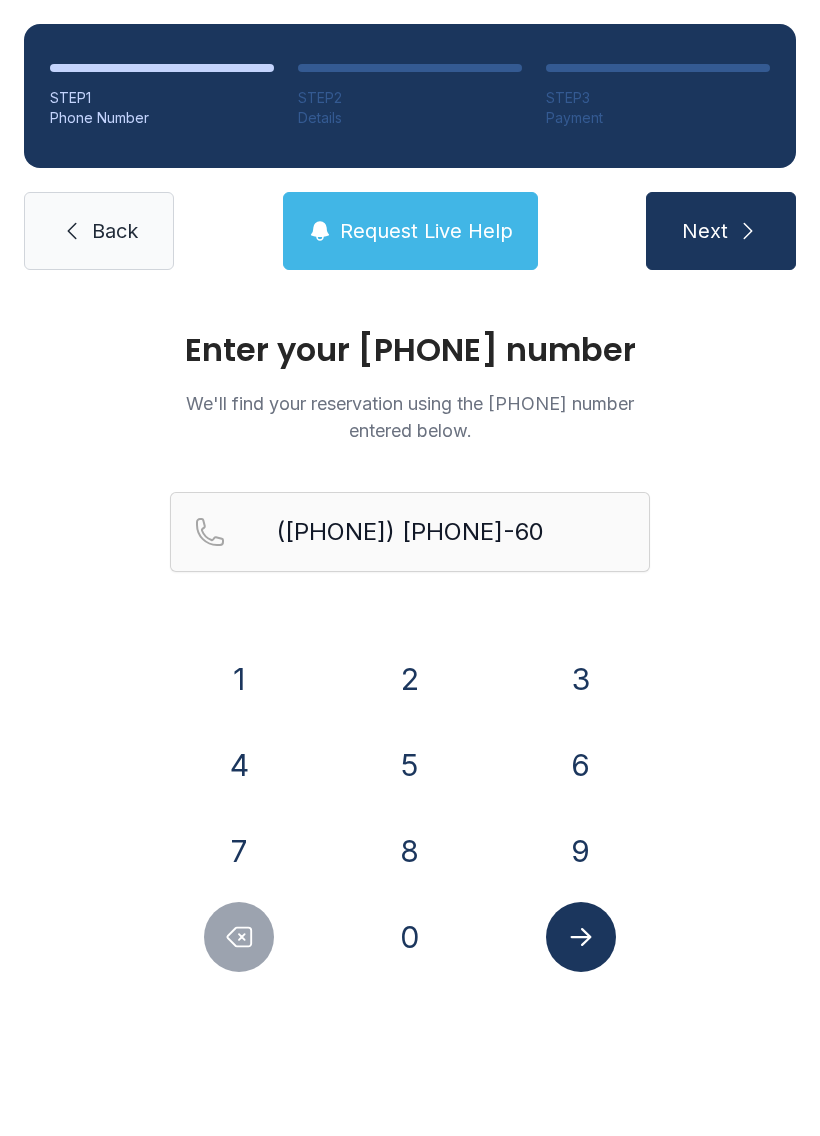 click on "8" at bounding box center [239, 679] 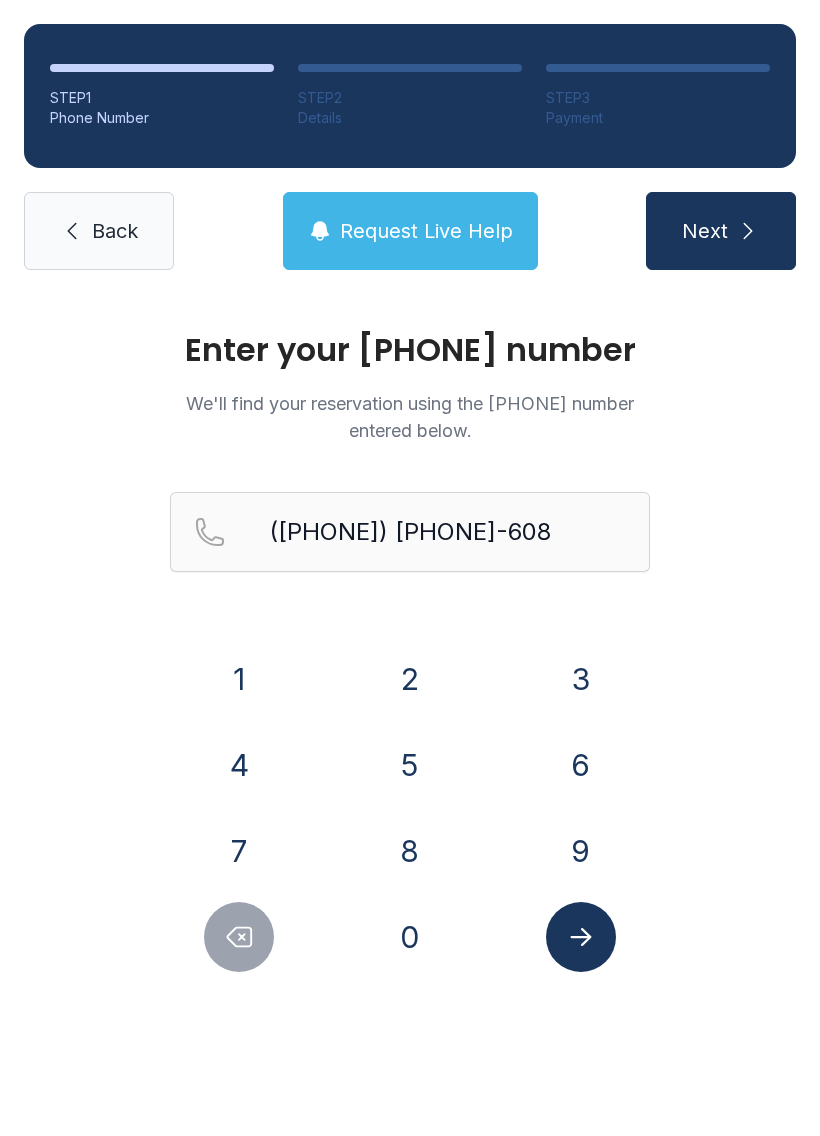 click on "2" at bounding box center (239, 679) 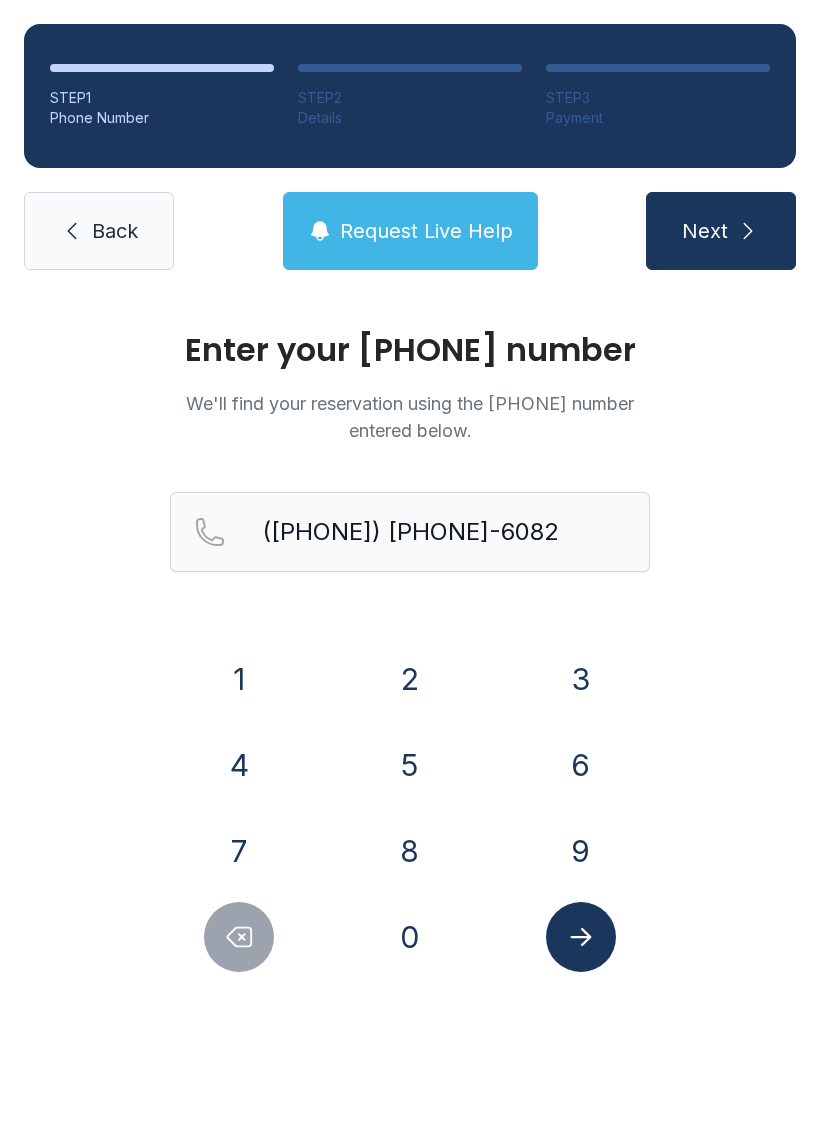 click on "Next" at bounding box center [721, 231] 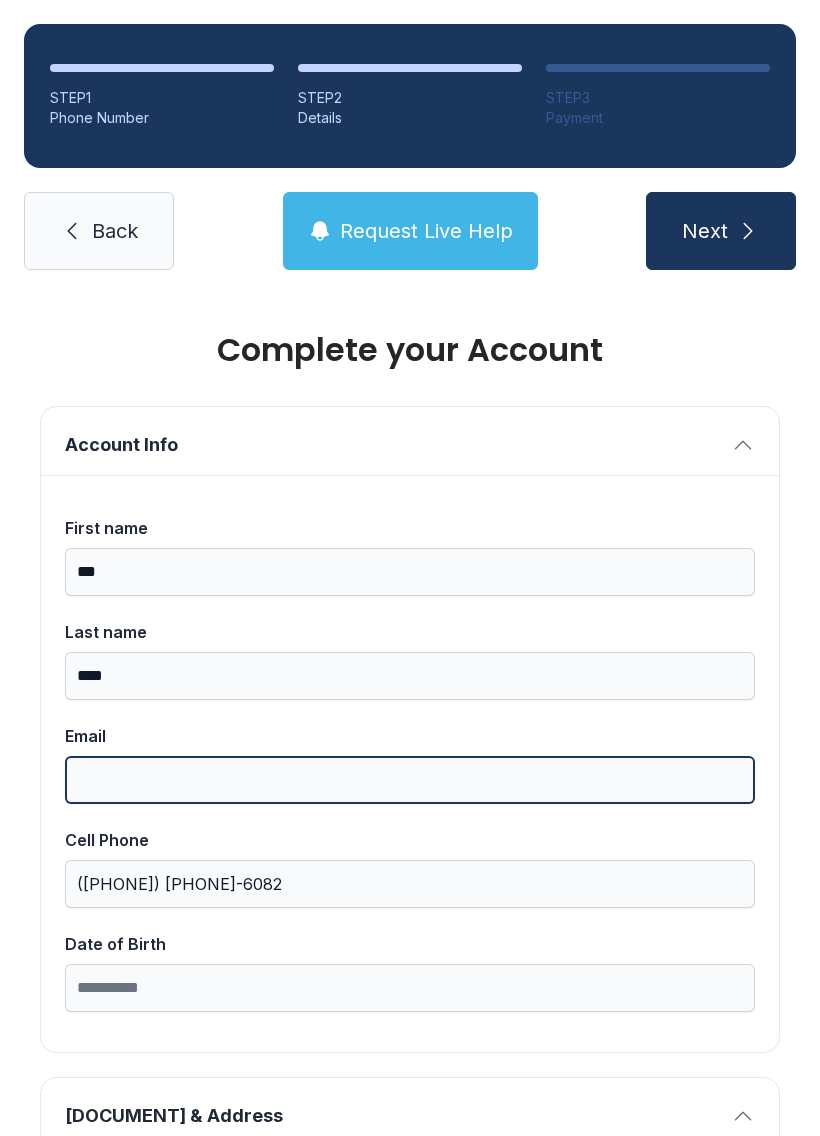 click on "Email" at bounding box center [410, 780] 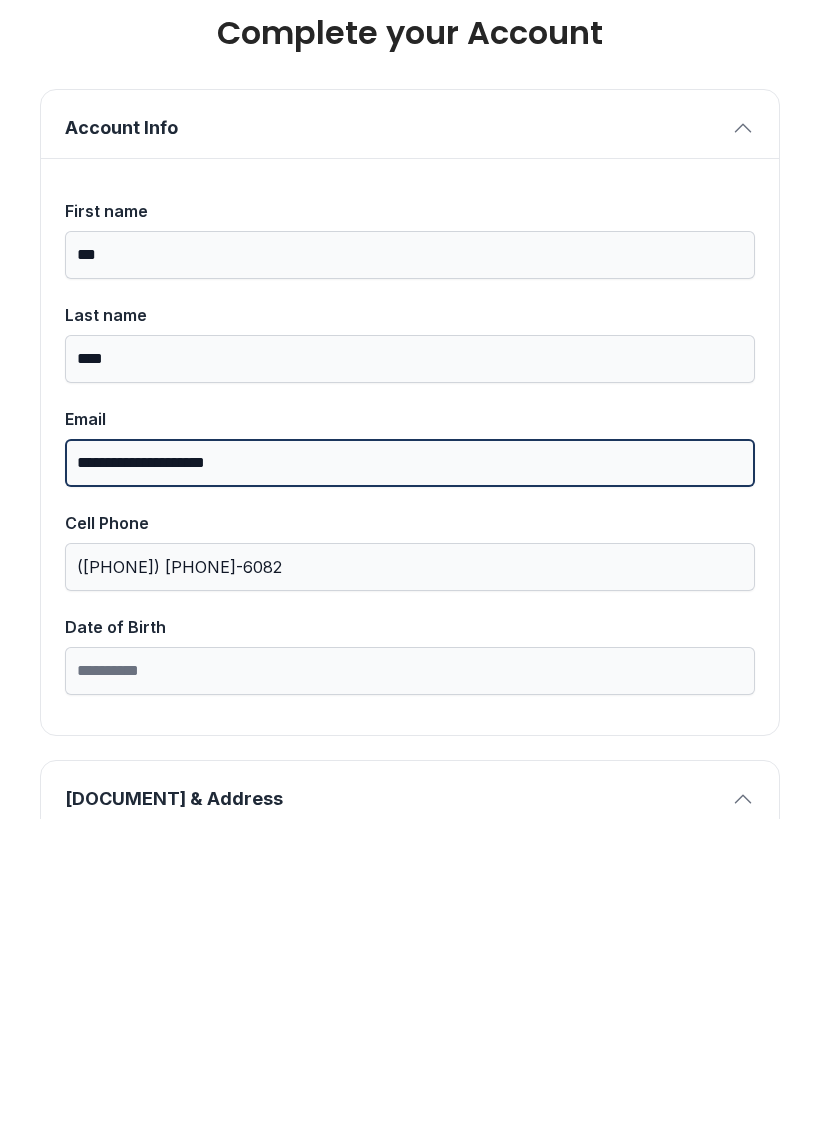 scroll, scrollTop: 2, scrollLeft: 0, axis: vertical 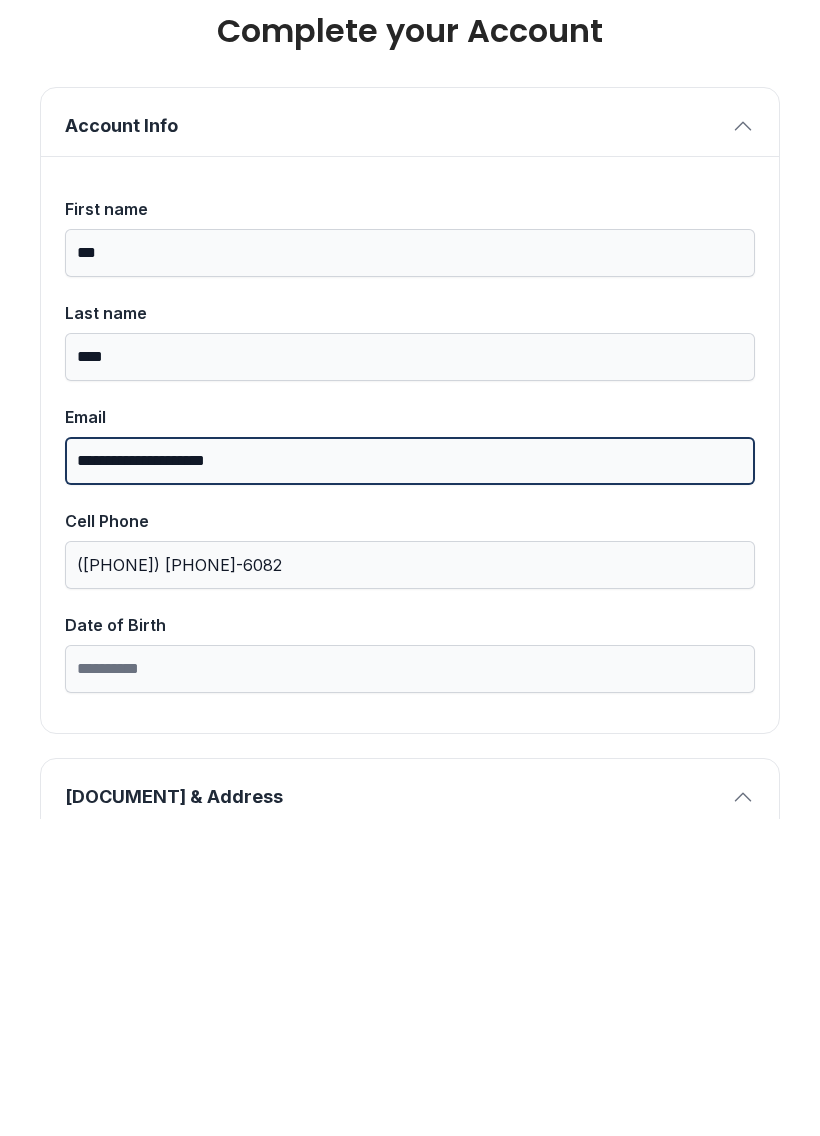 type on "**********" 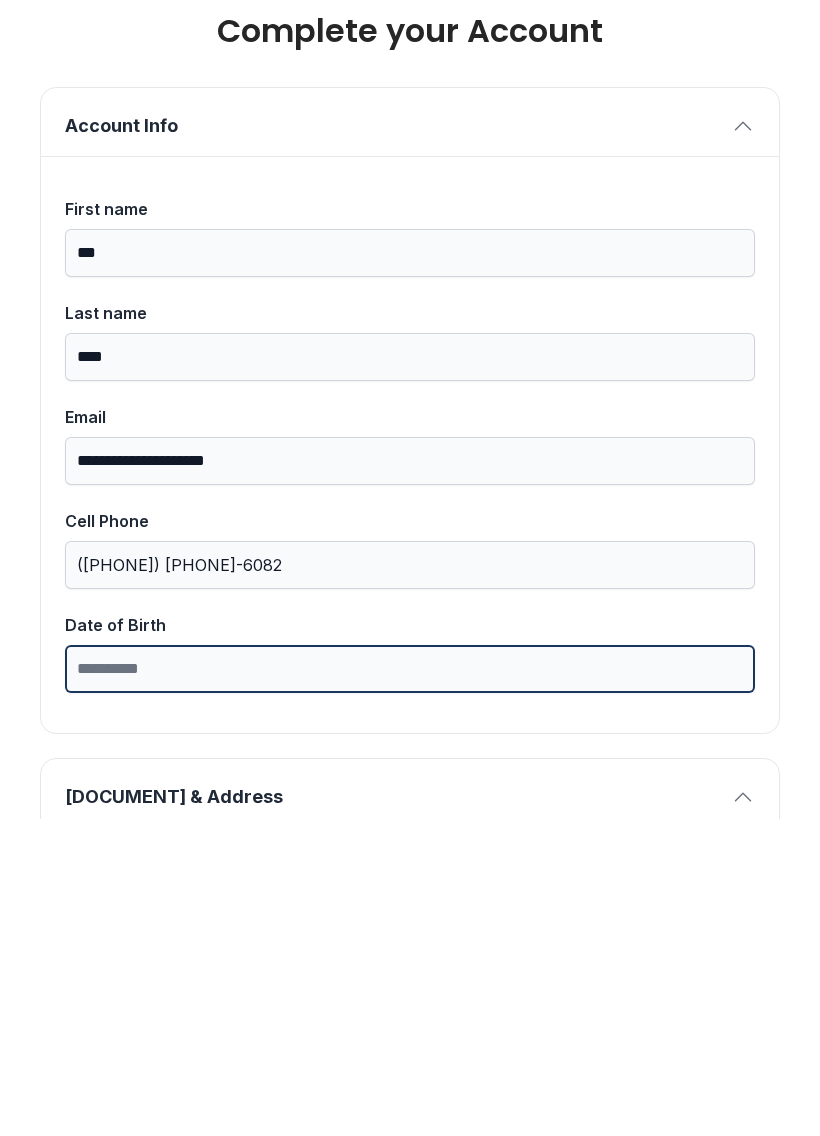 click on "Date of Birth" at bounding box center [410, 986] 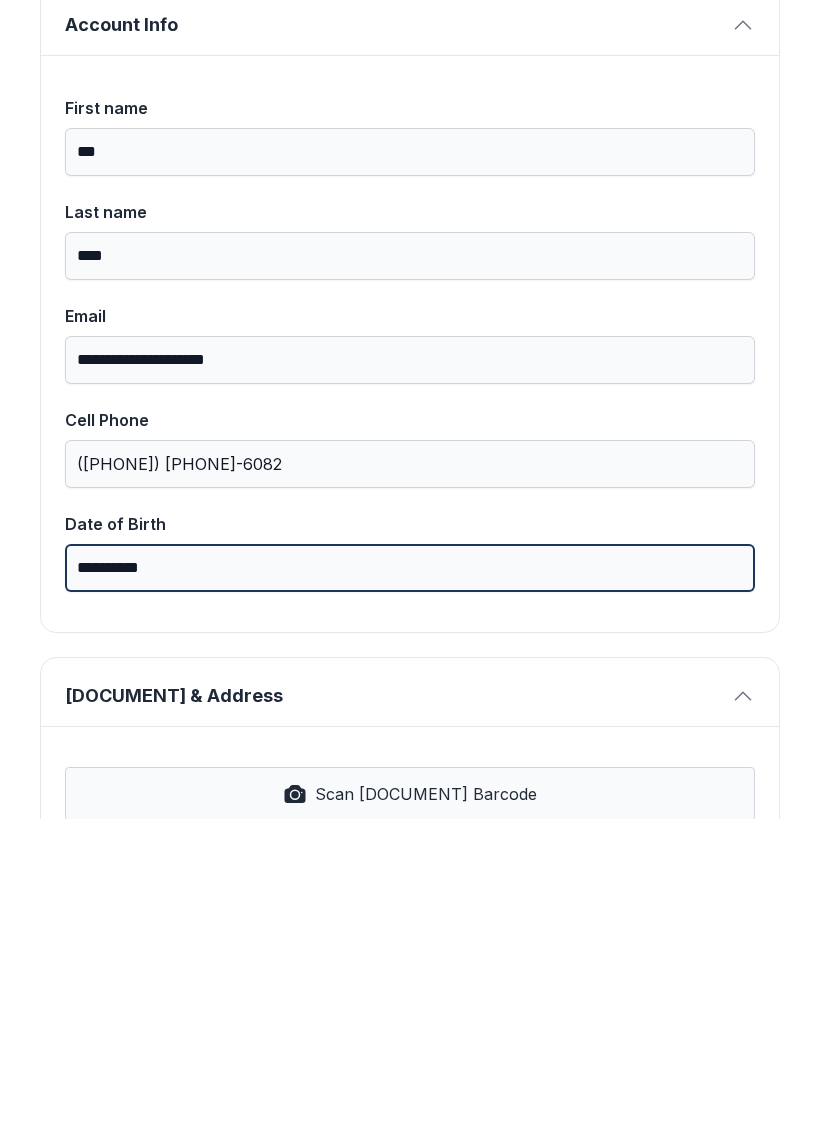 scroll, scrollTop: 117, scrollLeft: 0, axis: vertical 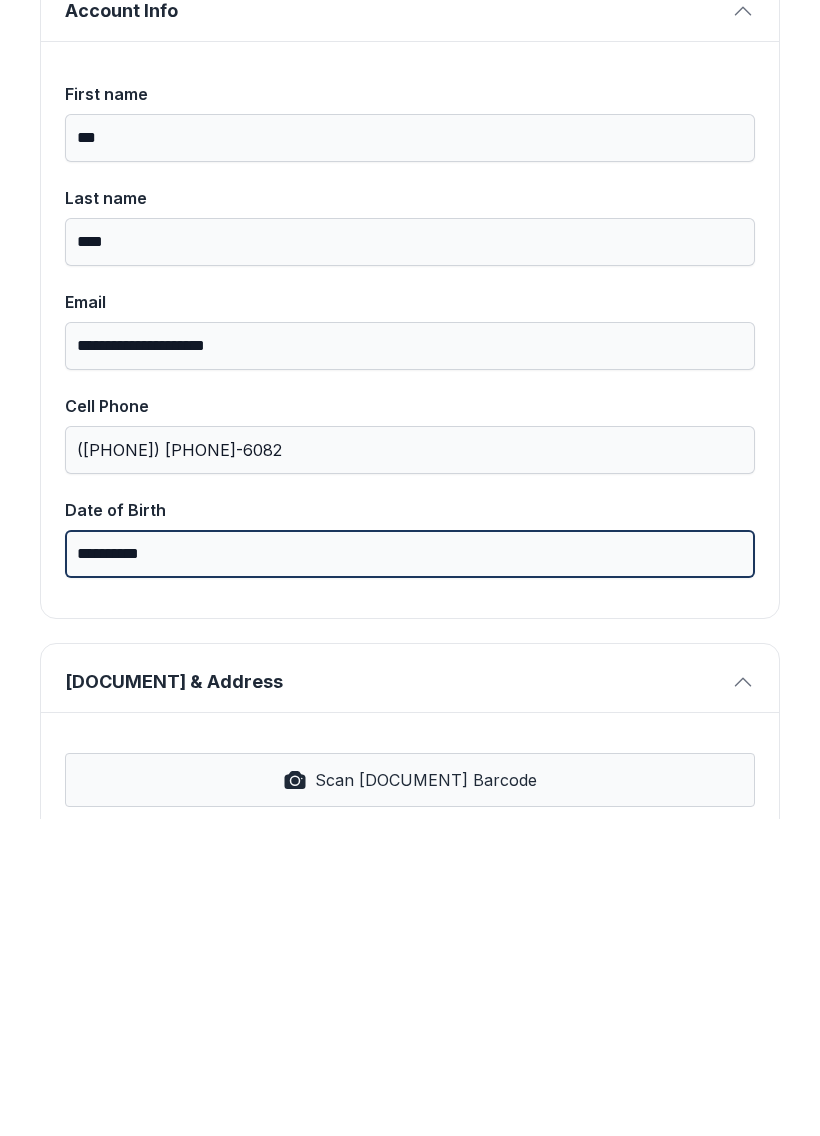 type on "**********" 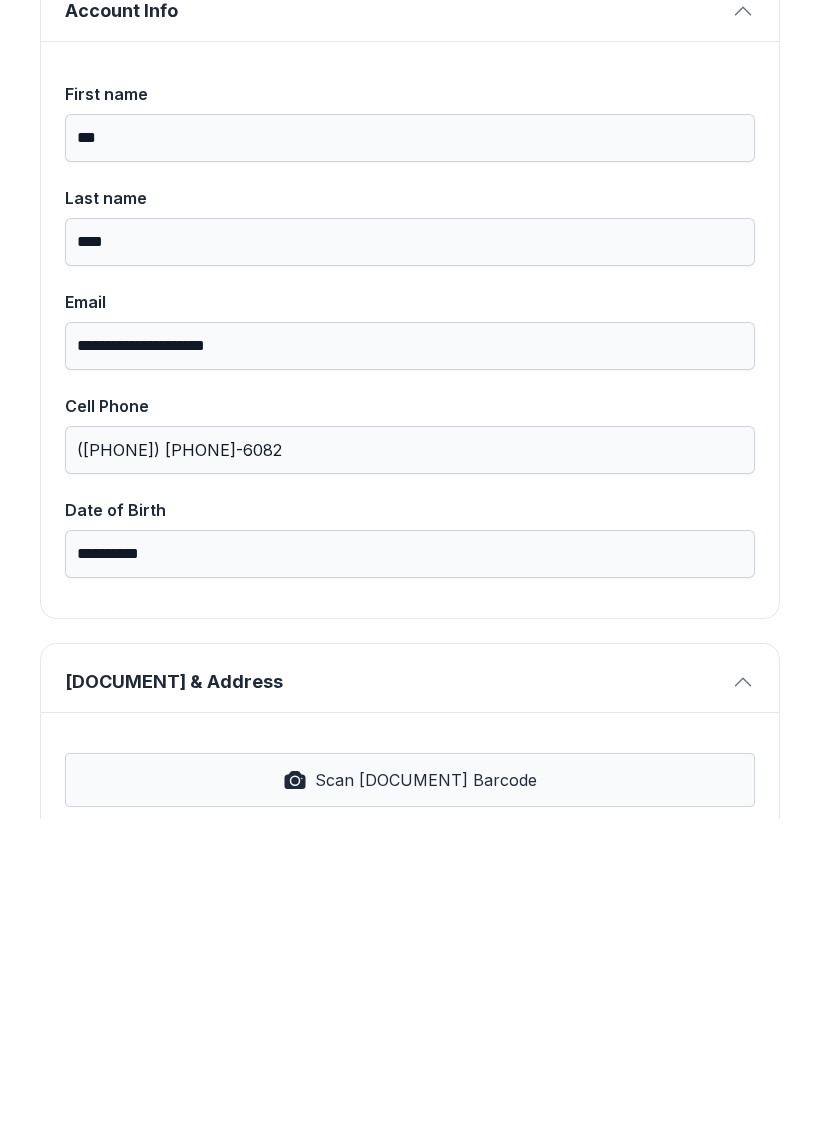 click at bounding box center [295, 1098] 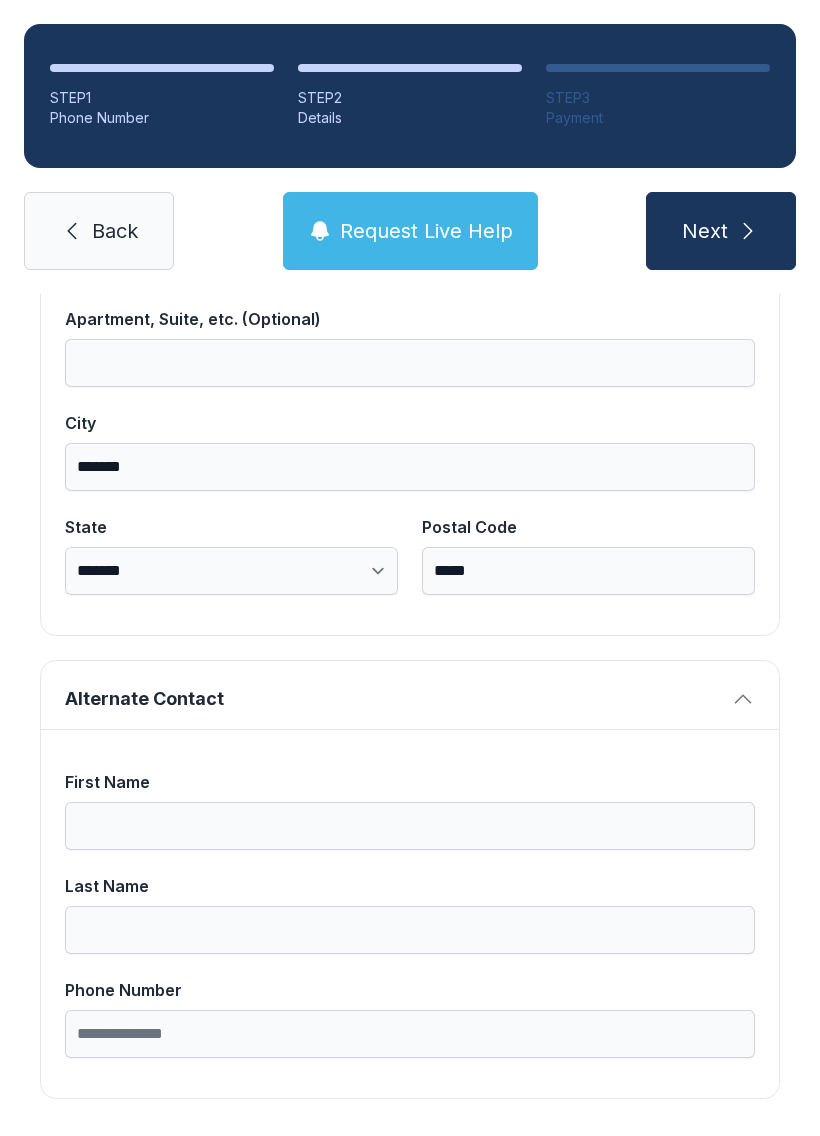 scroll, scrollTop: 1269, scrollLeft: 0, axis: vertical 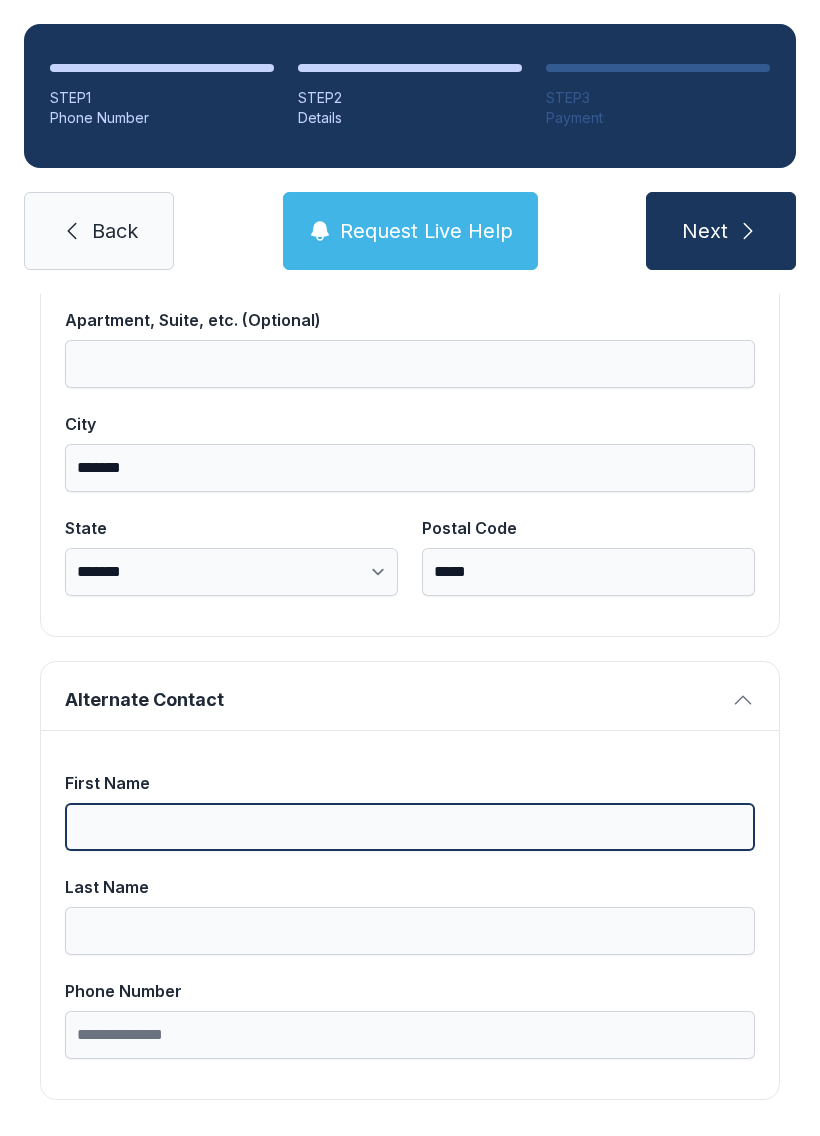 click on "First Name" at bounding box center [410, 827] 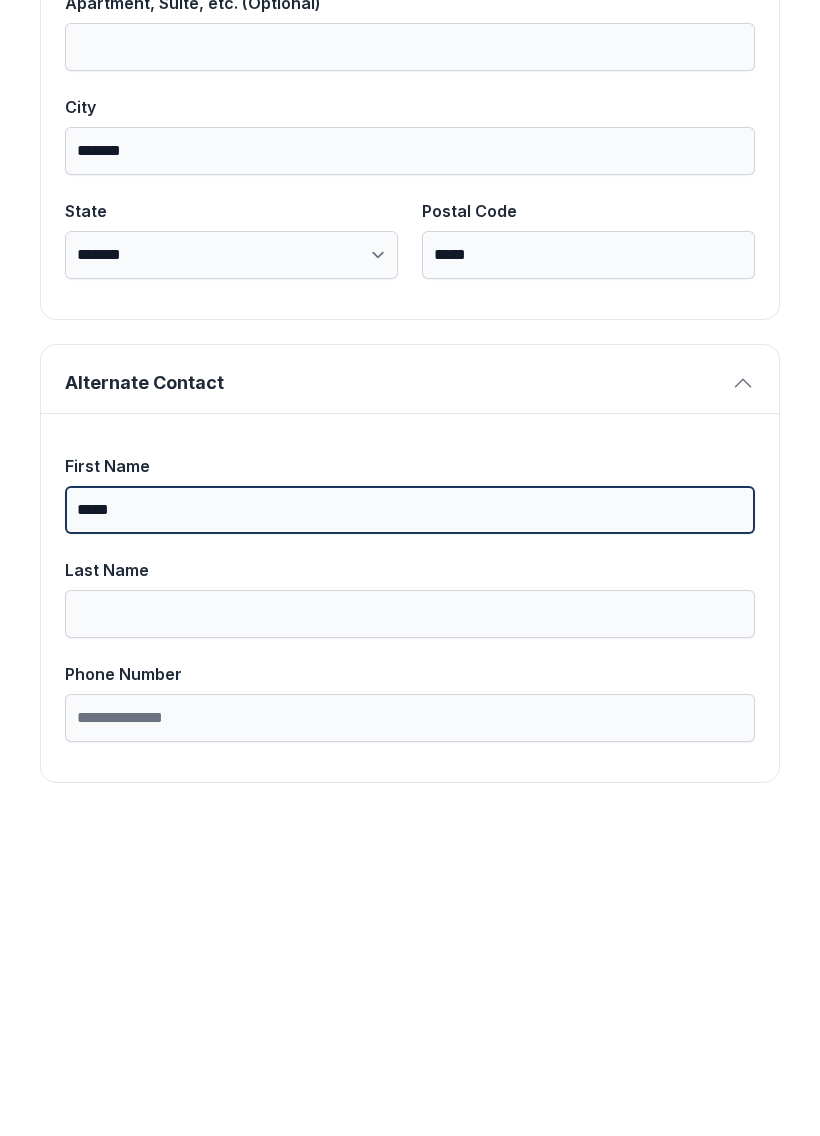 type on "*****" 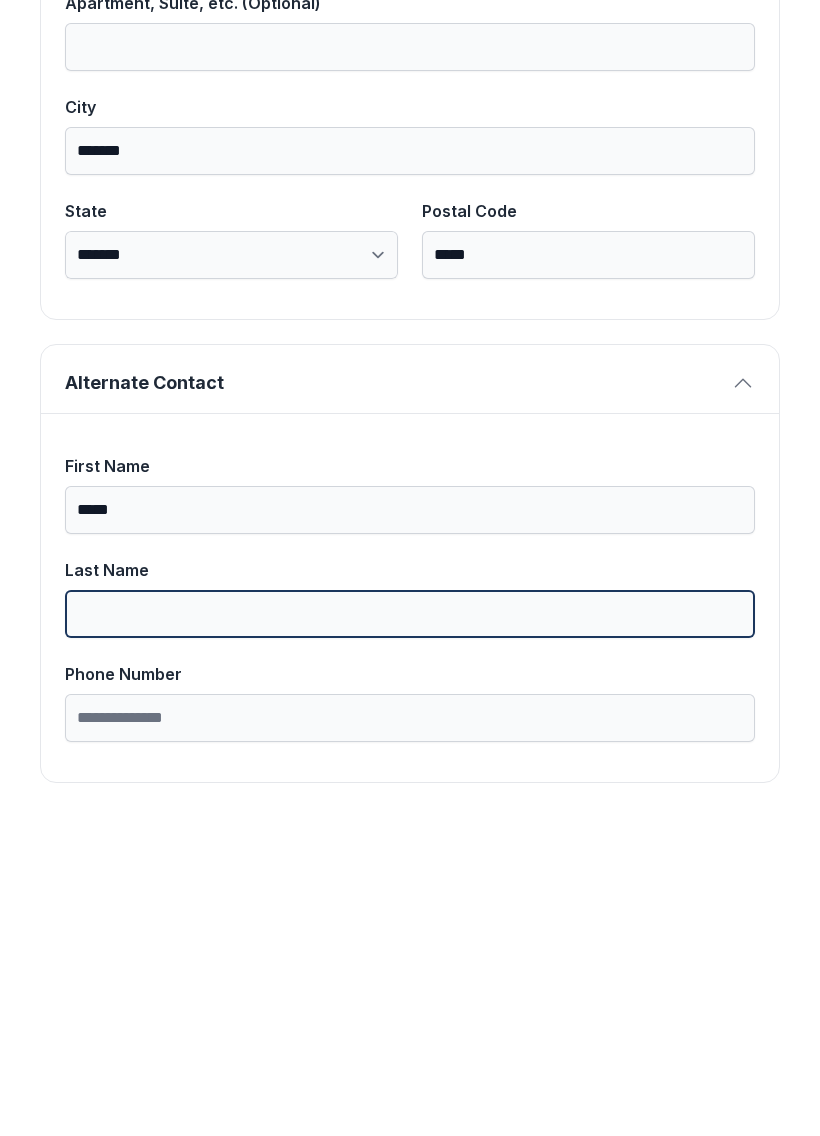 click on "Last Name" at bounding box center [410, 931] 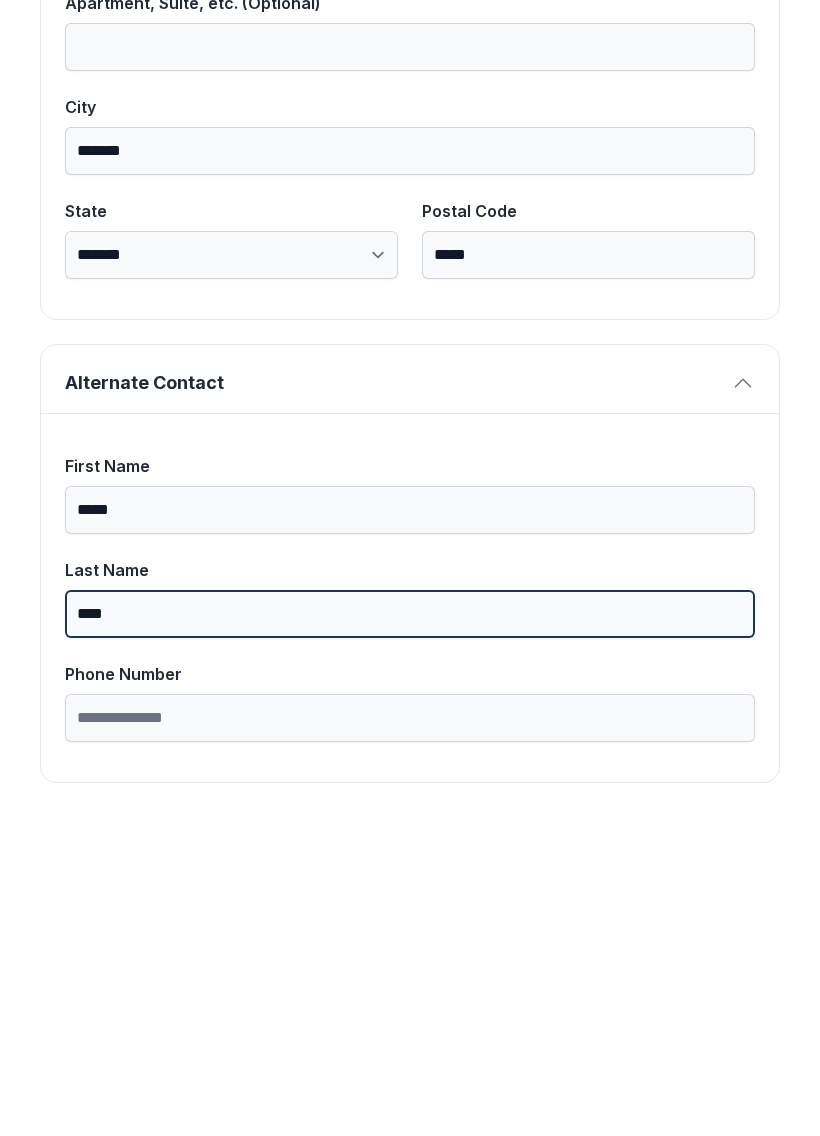 type on "****" 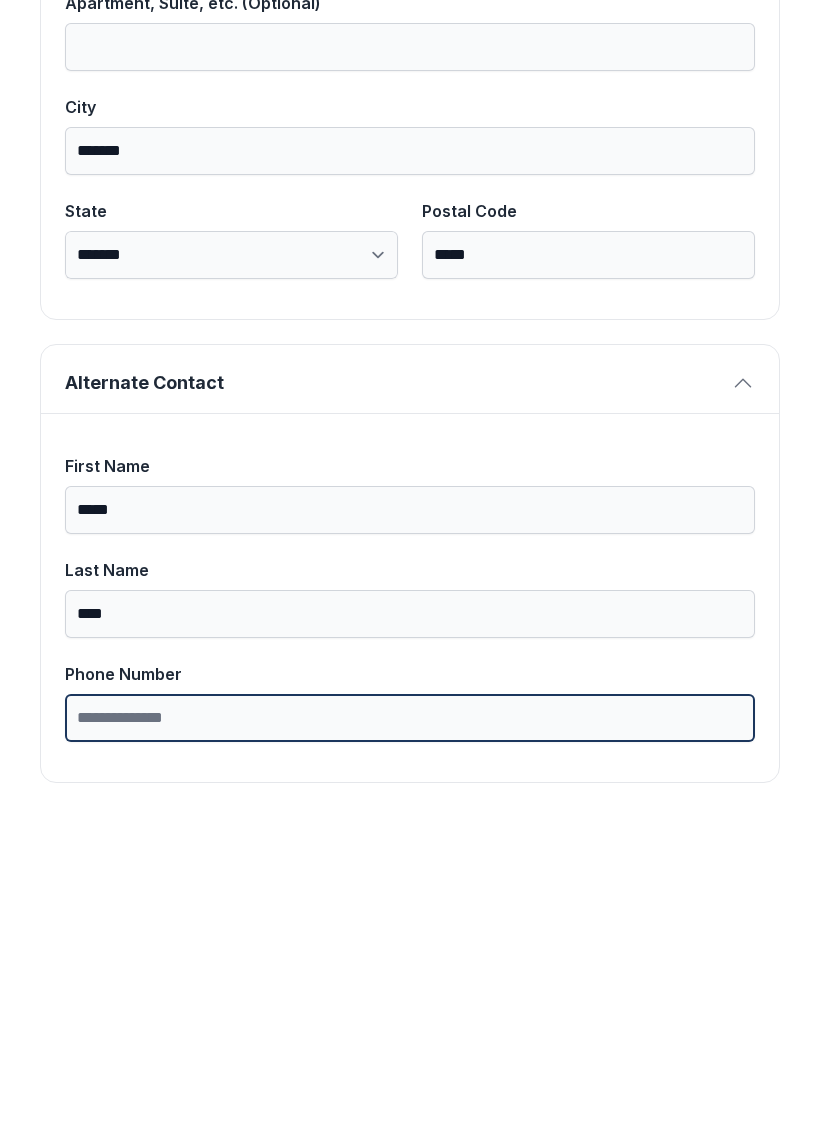 click on "Phone Number" at bounding box center [410, 1035] 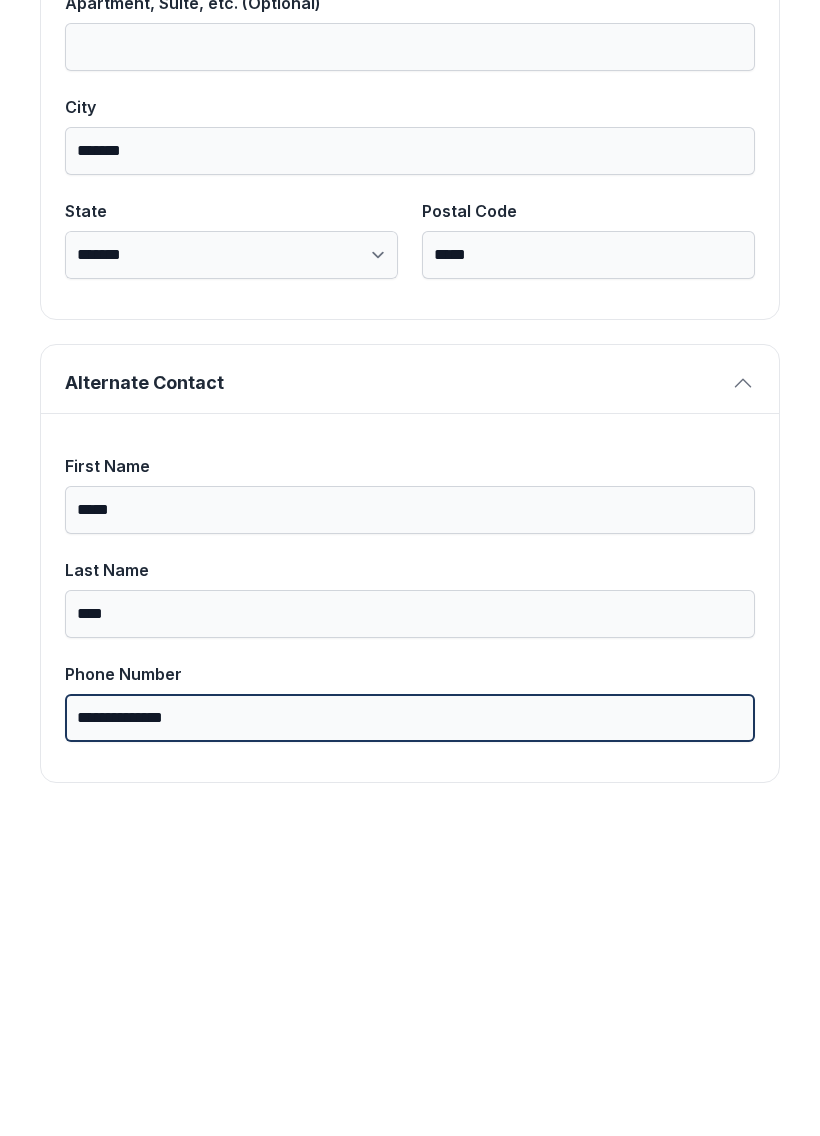 type on "**********" 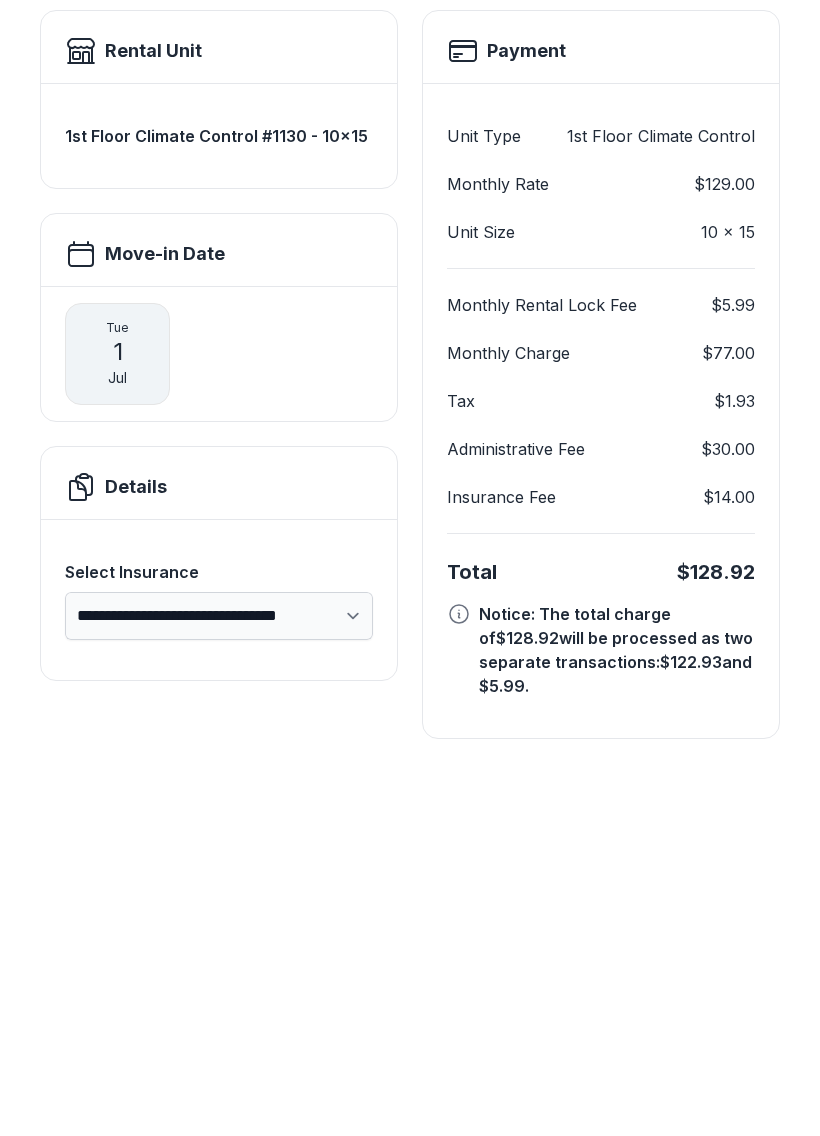 scroll, scrollTop: 11, scrollLeft: 0, axis: vertical 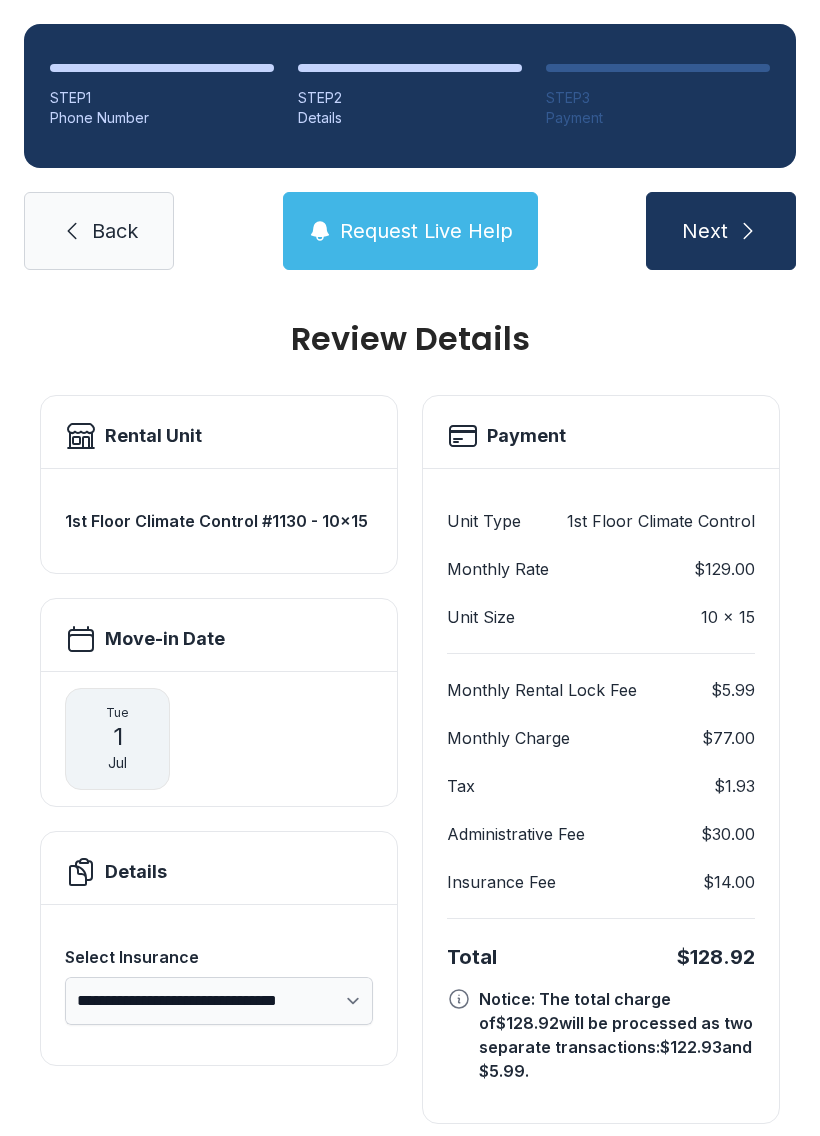 click on "Payment" at bounding box center [153, 436] 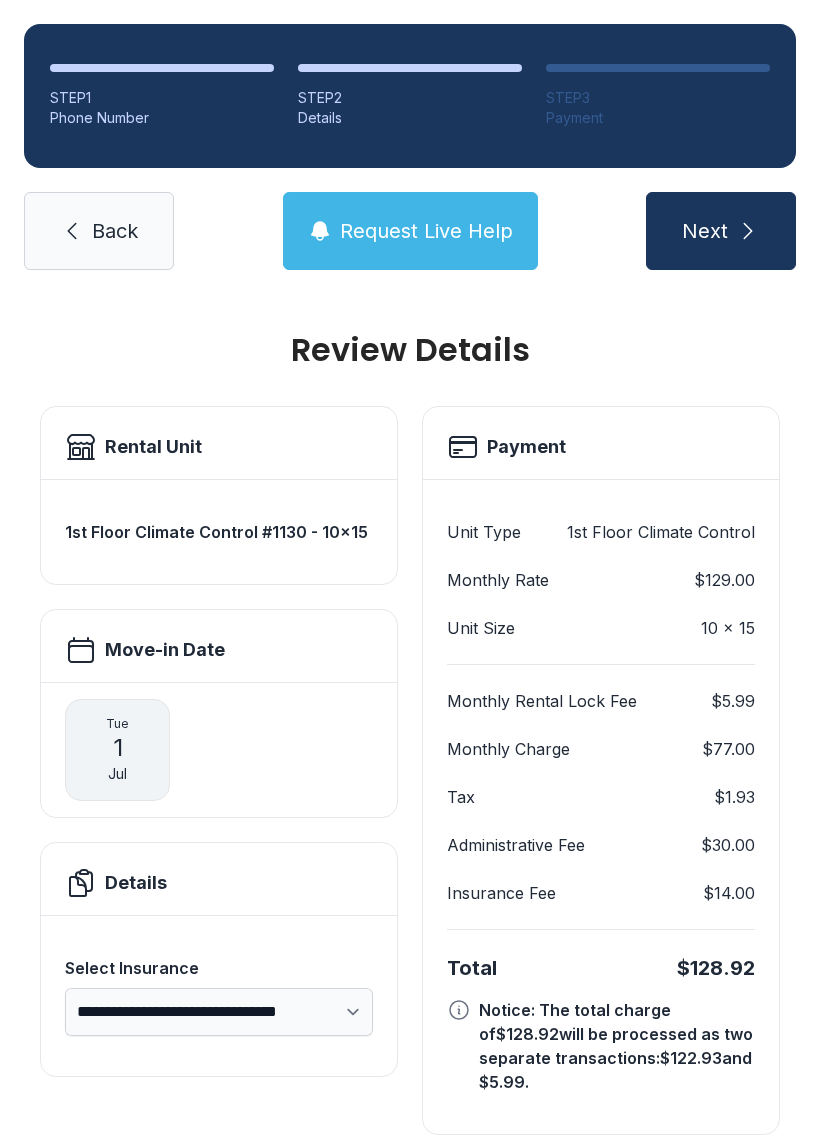 scroll, scrollTop: 0, scrollLeft: 0, axis: both 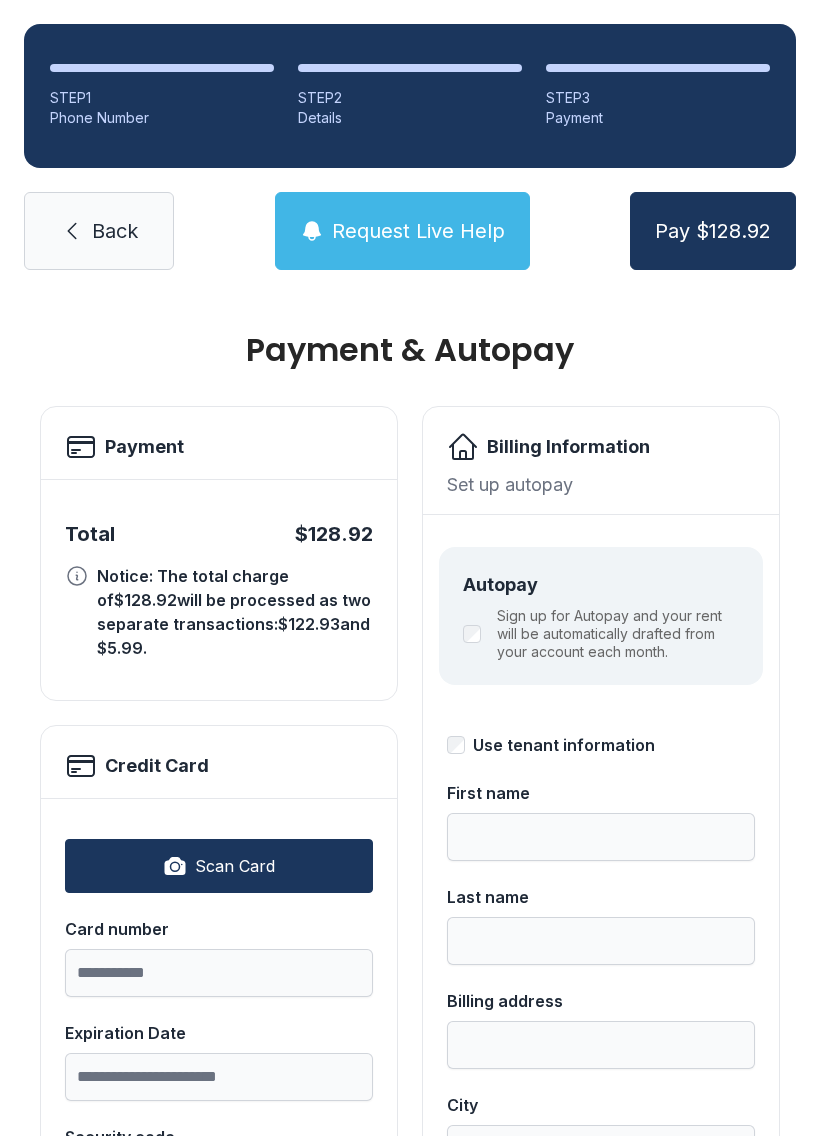 click on "Scan Card" at bounding box center (219, 866) 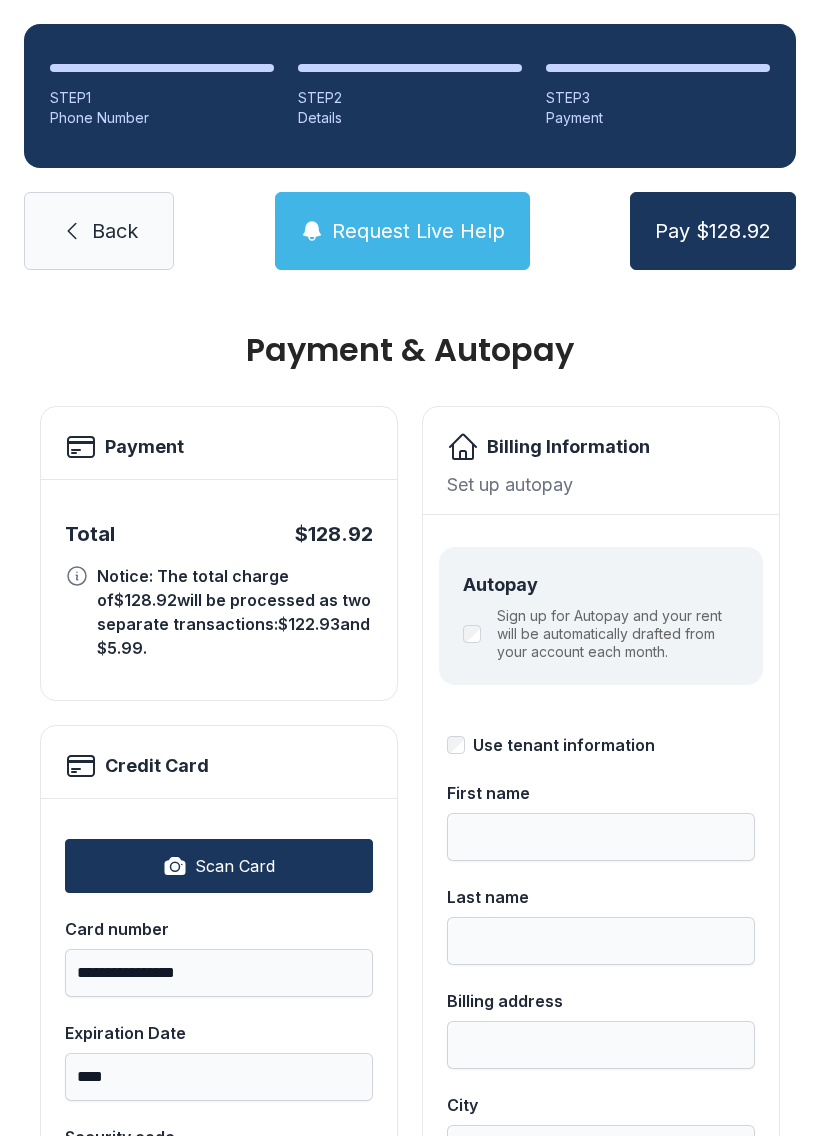 click on "Scan Card" at bounding box center [219, 866] 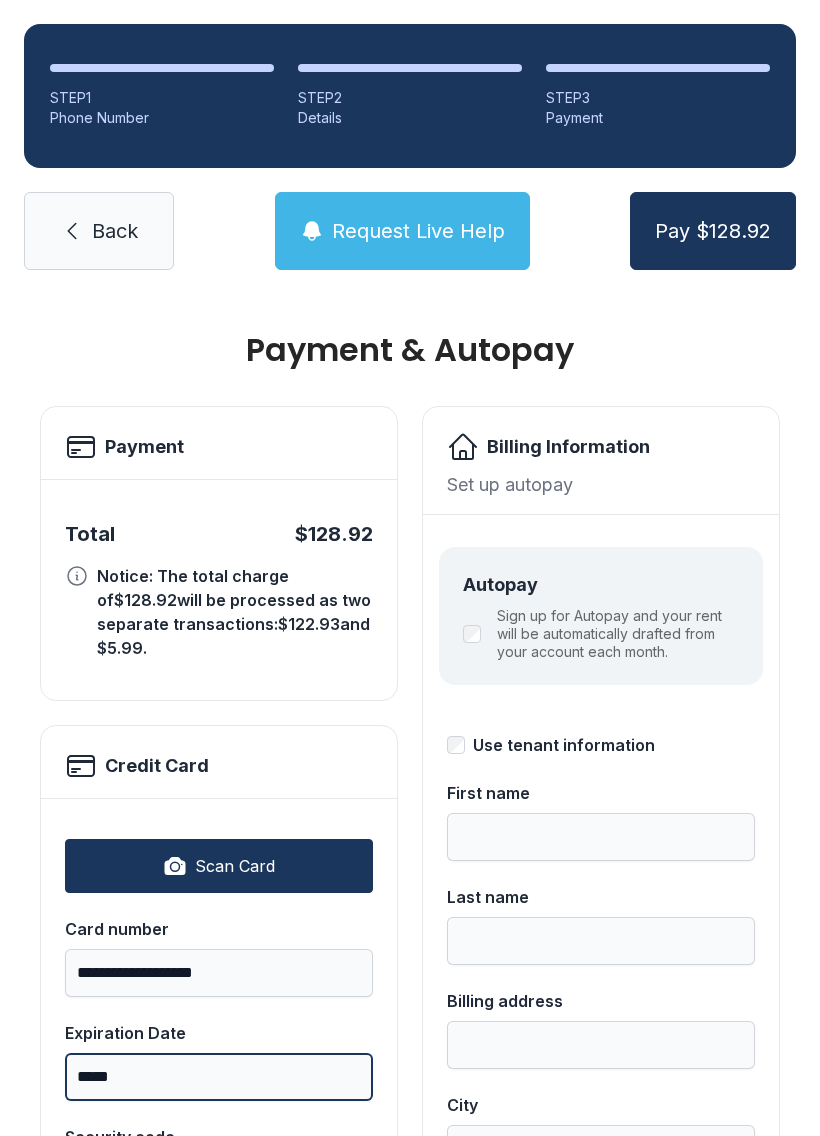 click on "*****" at bounding box center [219, 1077] 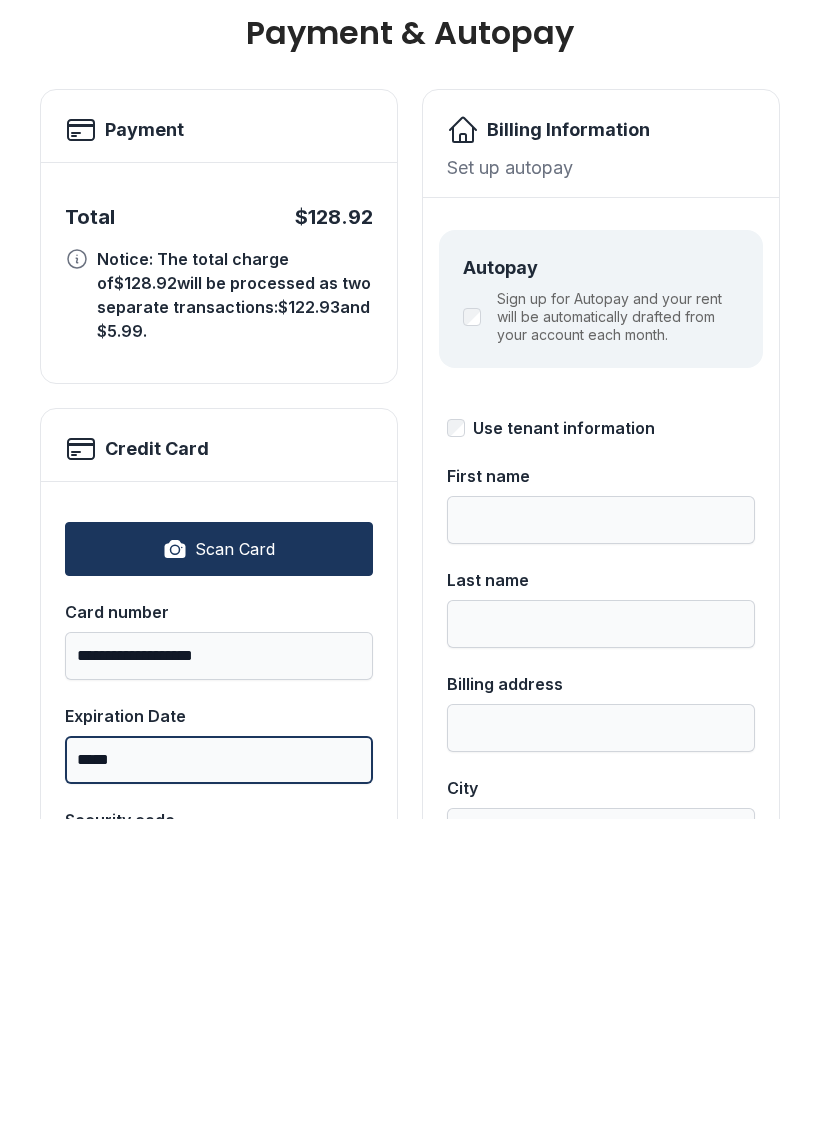 click on "*****" at bounding box center (219, 1077) 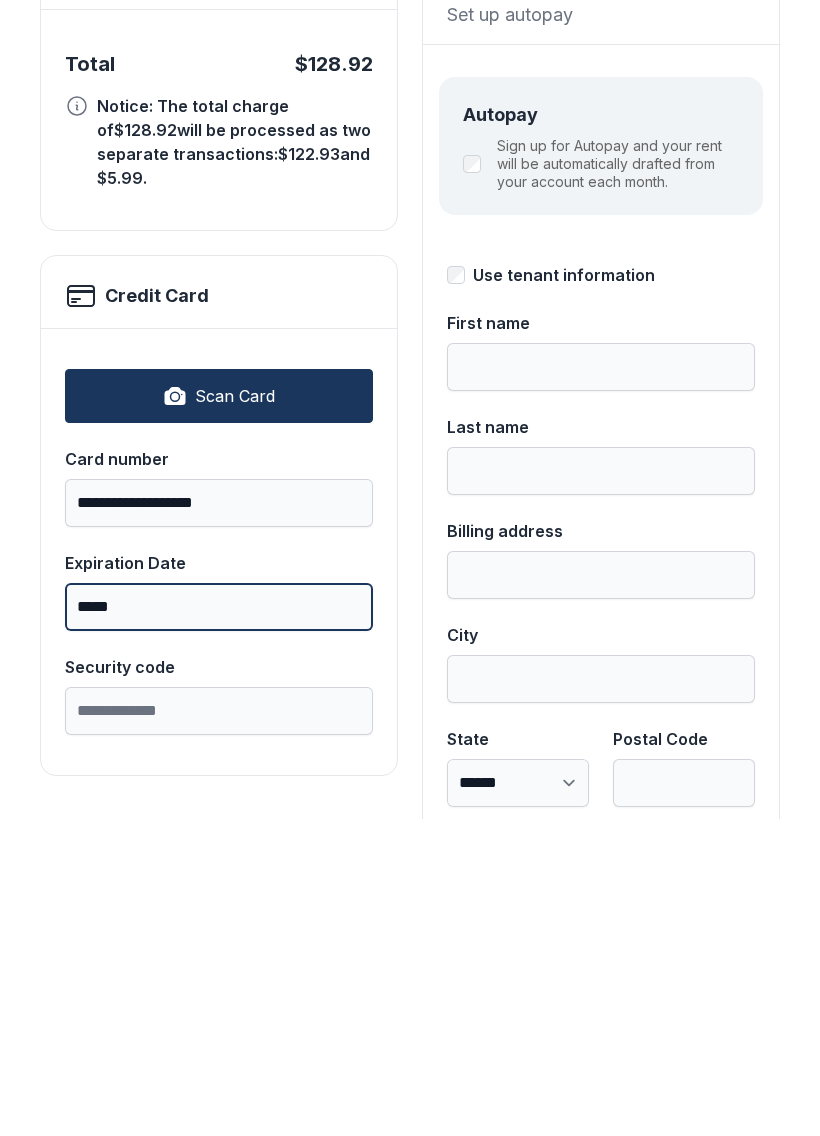 scroll, scrollTop: 156, scrollLeft: 0, axis: vertical 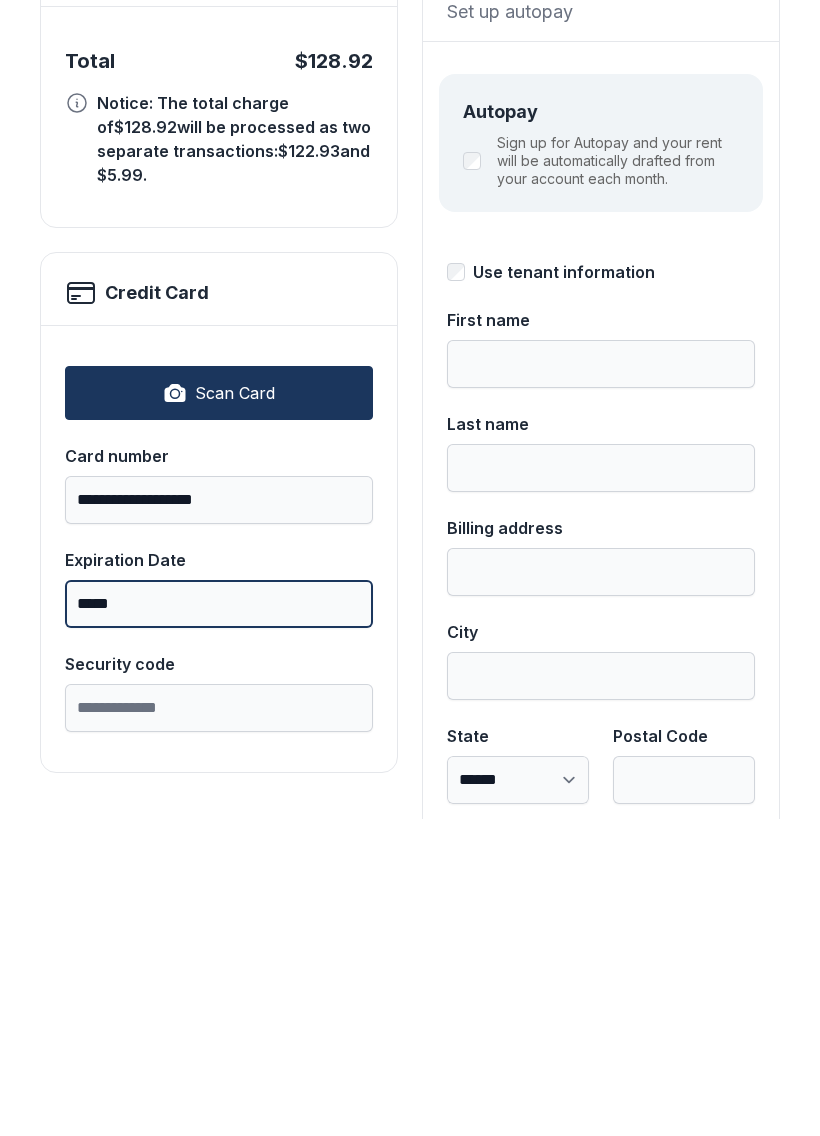 type on "*****" 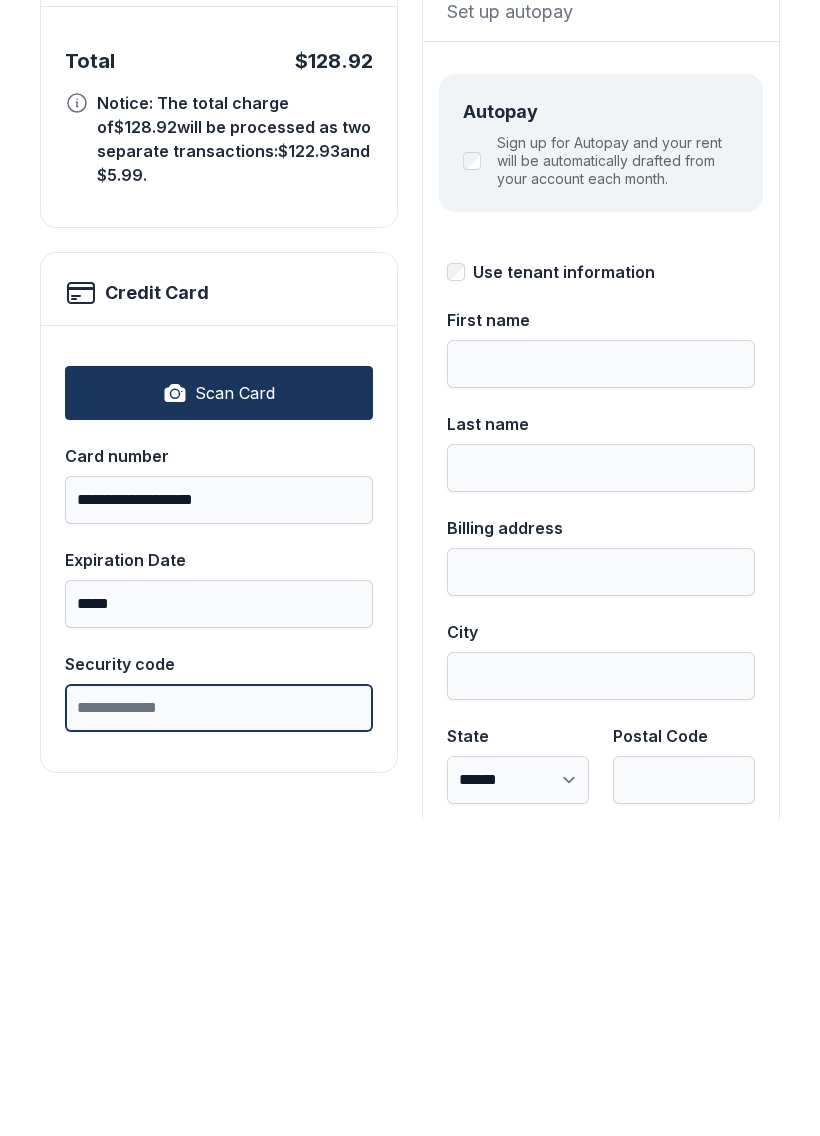 click on "Security code" at bounding box center (219, 1025) 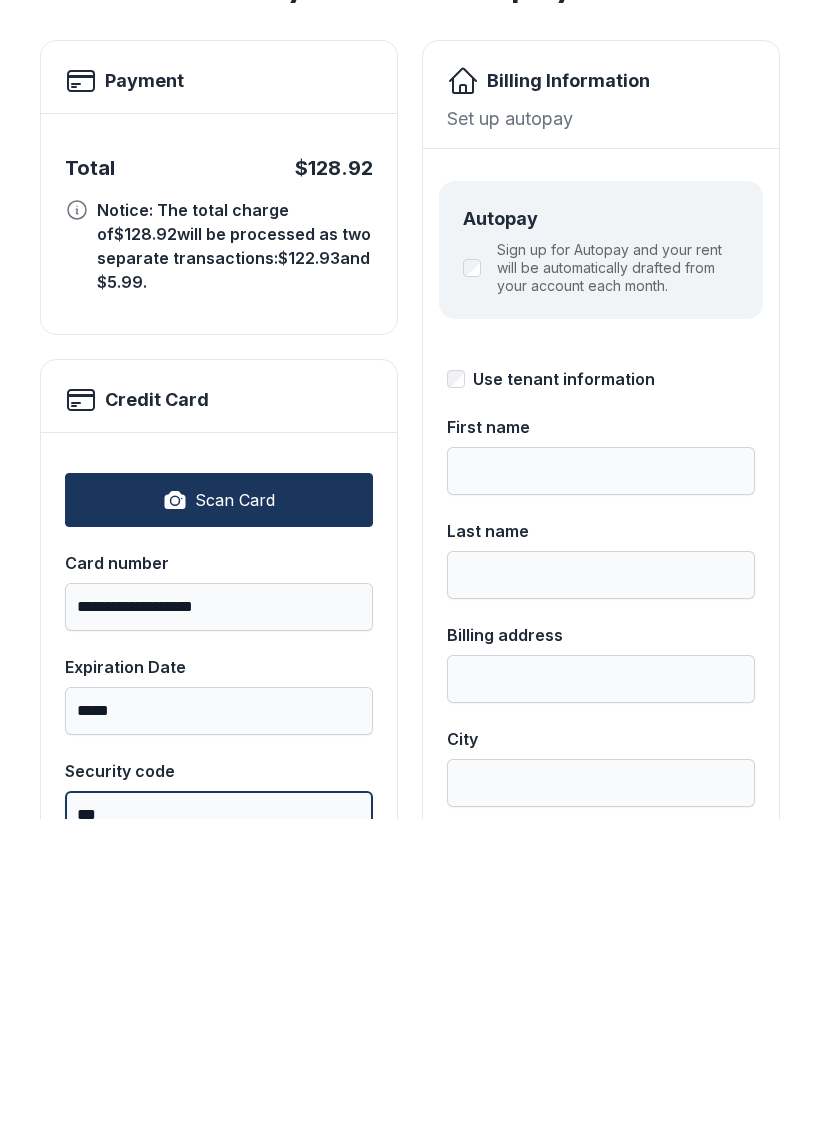 scroll, scrollTop: 58, scrollLeft: 0, axis: vertical 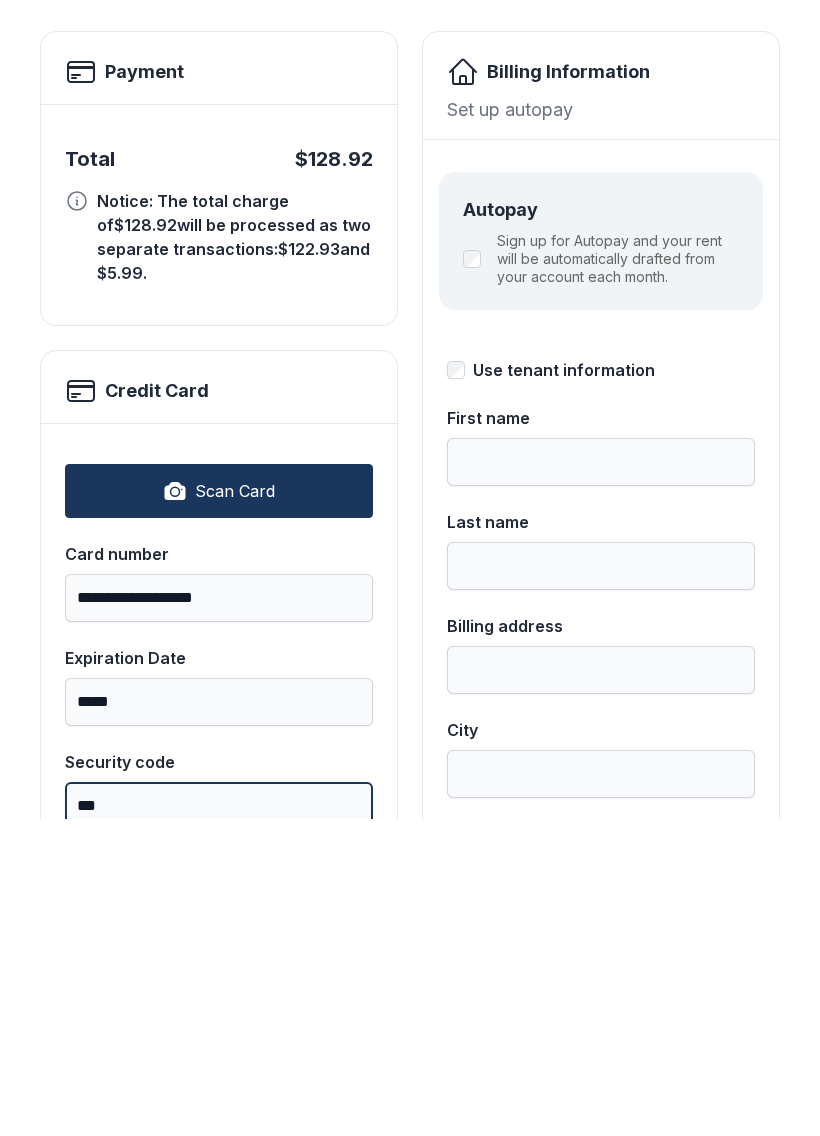 type on "***" 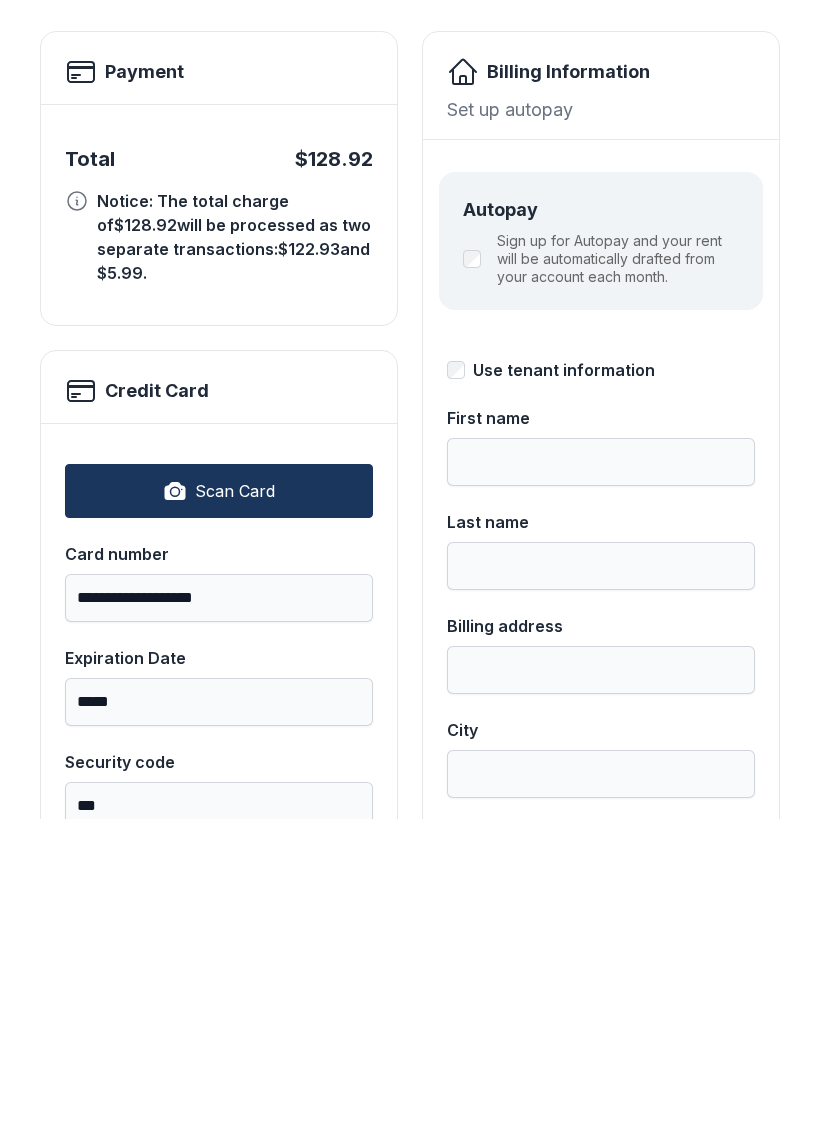 click on "**********" at bounding box center (219, 531) 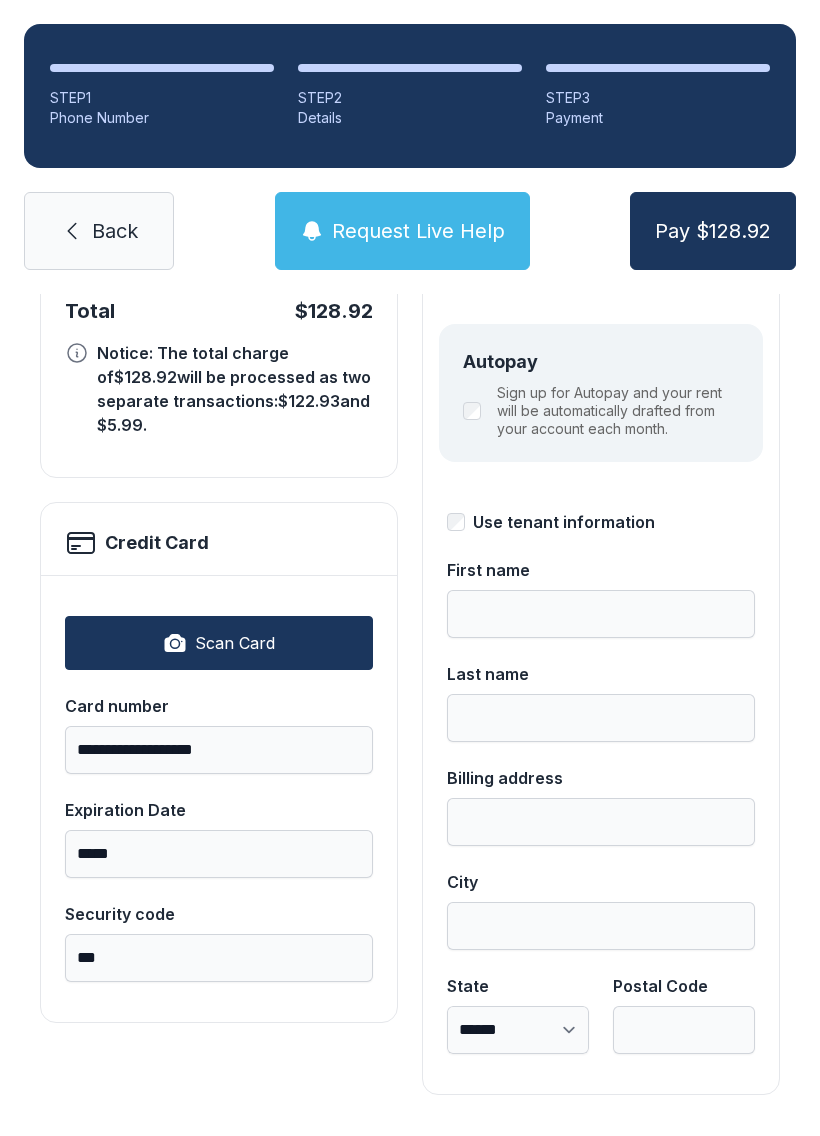 scroll, scrollTop: 218, scrollLeft: 0, axis: vertical 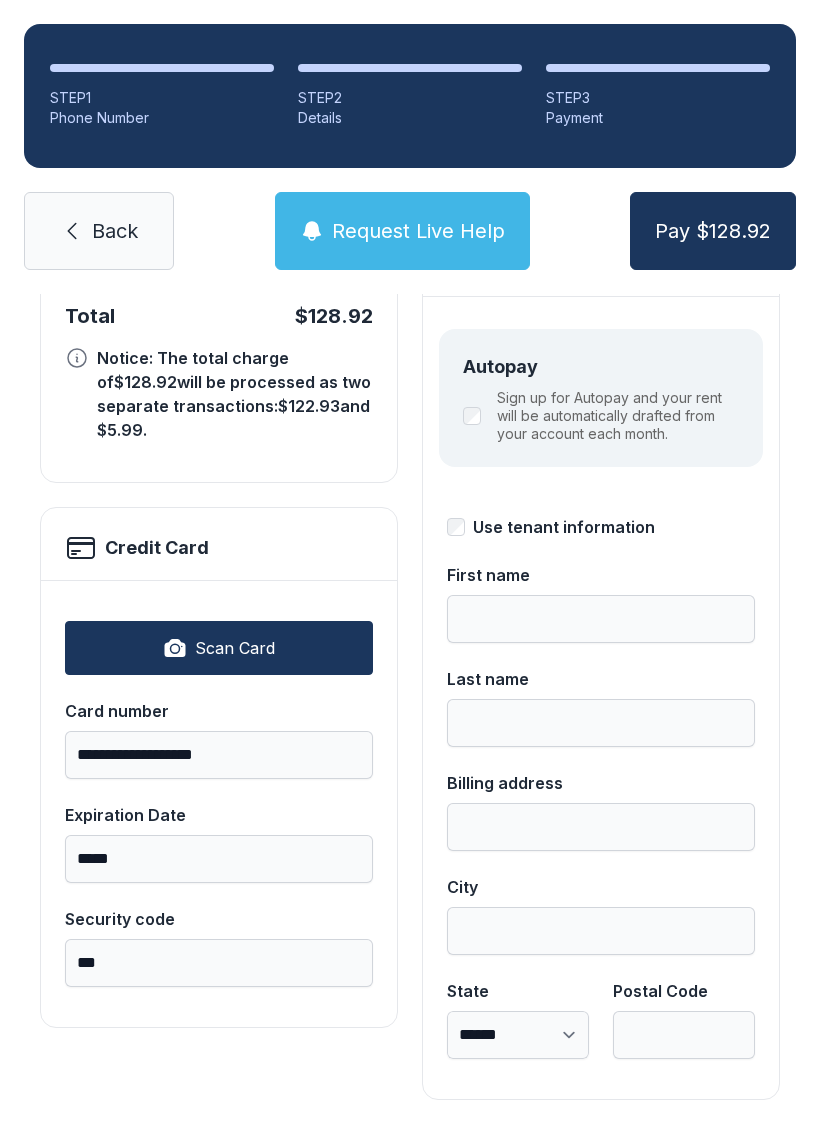 click on "**********" at bounding box center (219, 371) 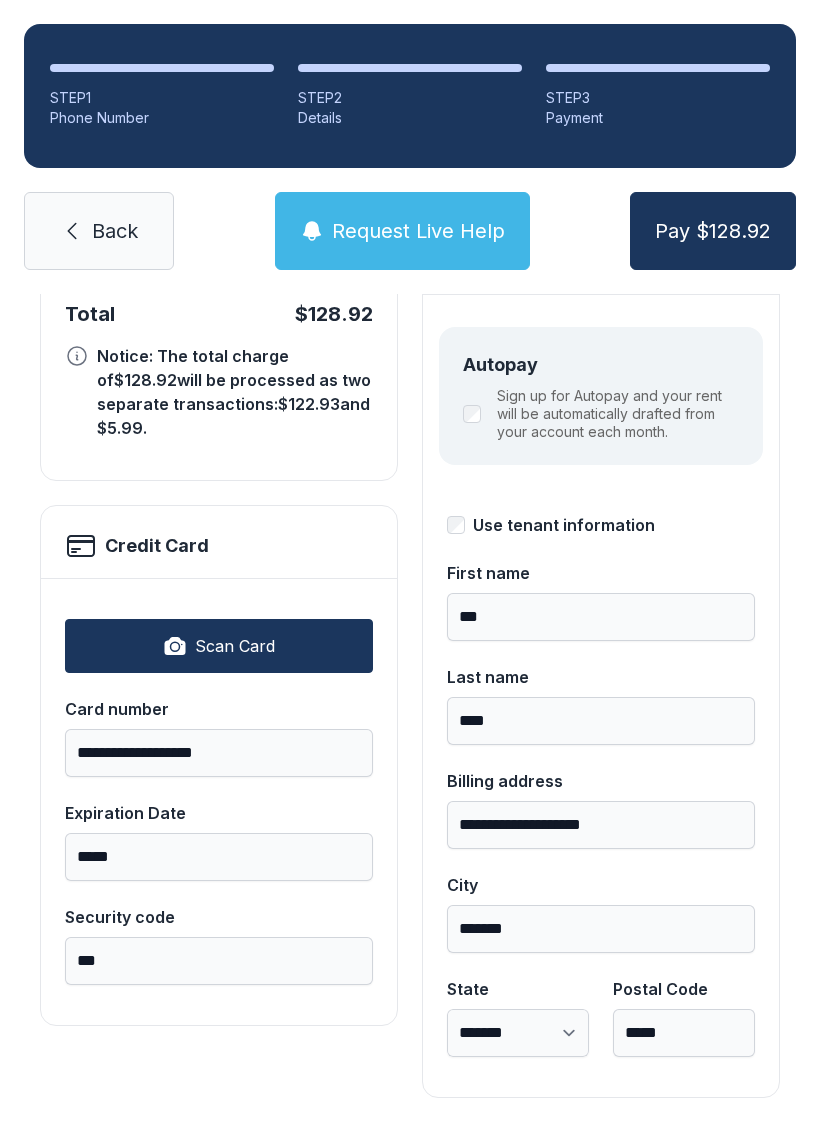 scroll, scrollTop: 218, scrollLeft: 0, axis: vertical 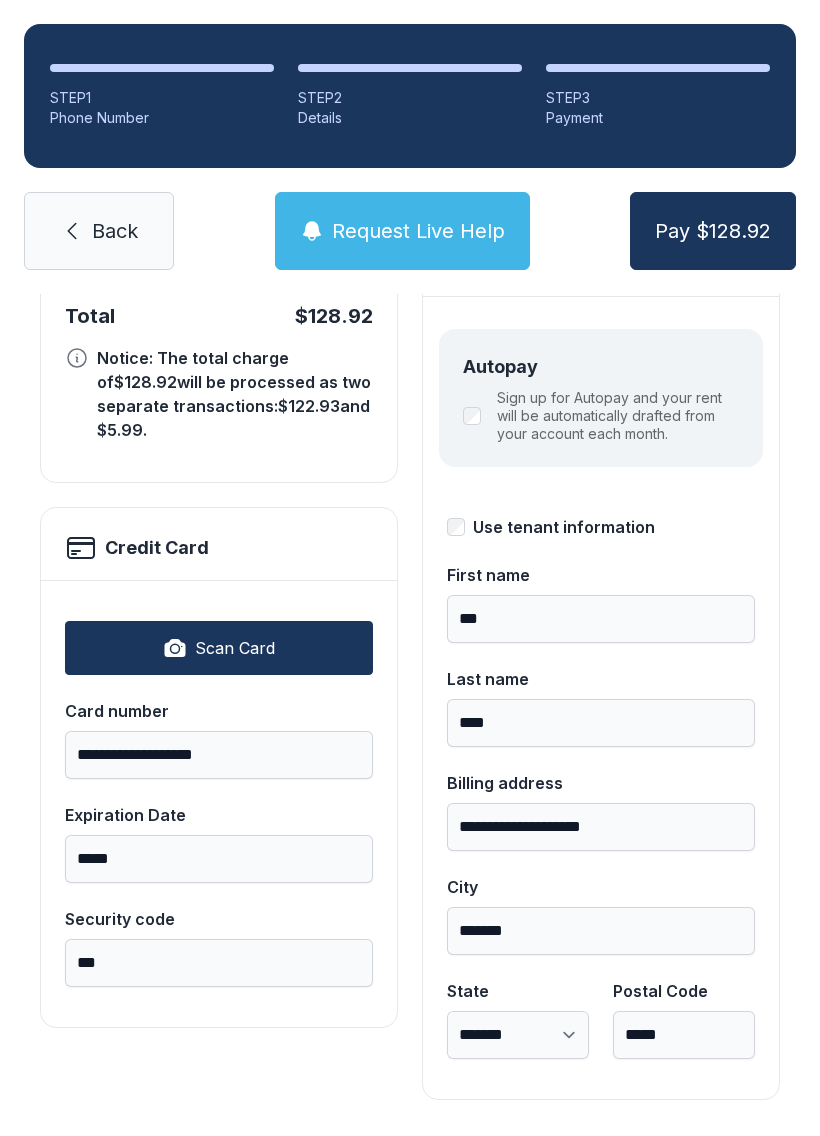 click on "Pay $128.92" at bounding box center (713, 231) 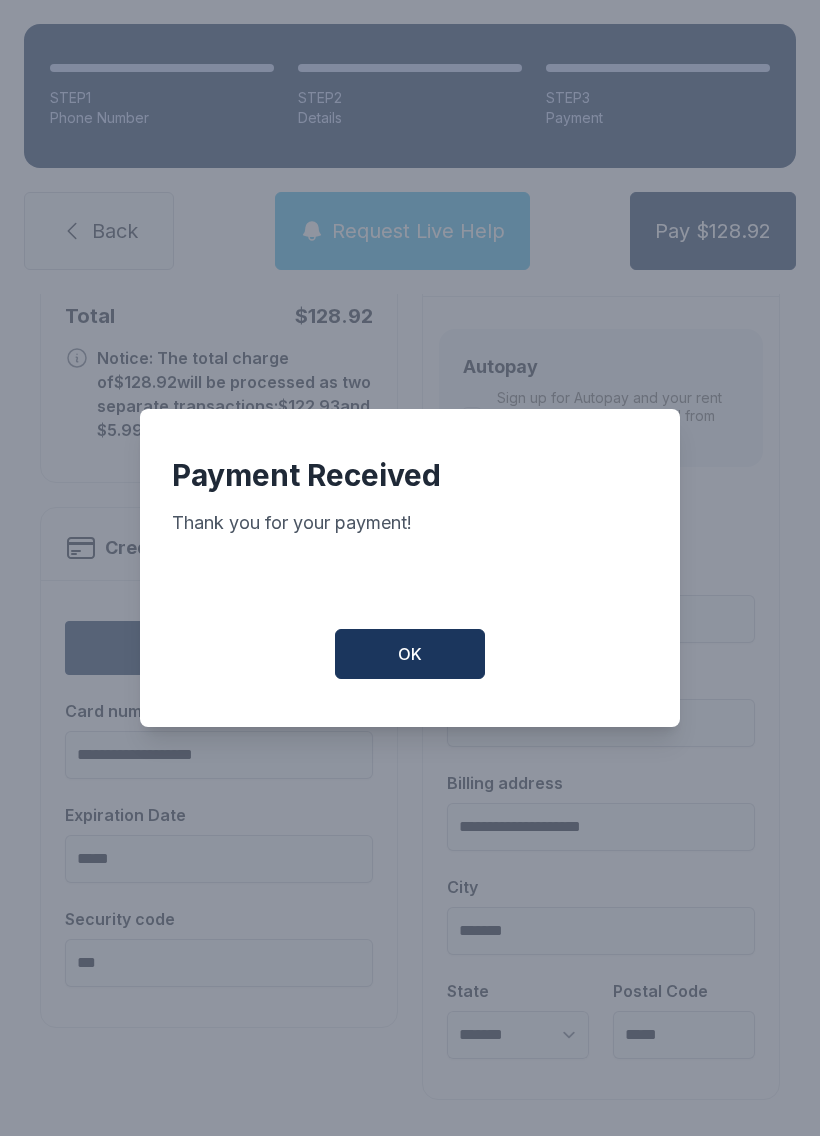 click on "OK" at bounding box center [410, 654] 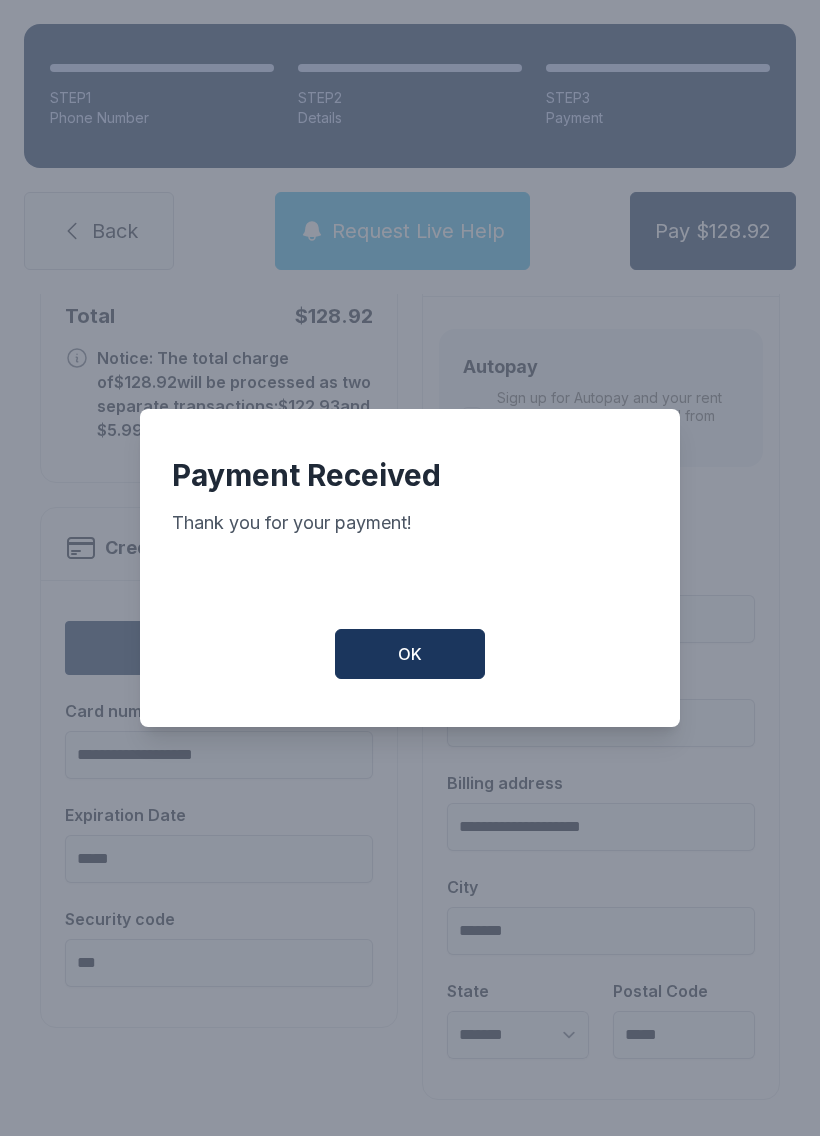 scroll, scrollTop: 0, scrollLeft: 0, axis: both 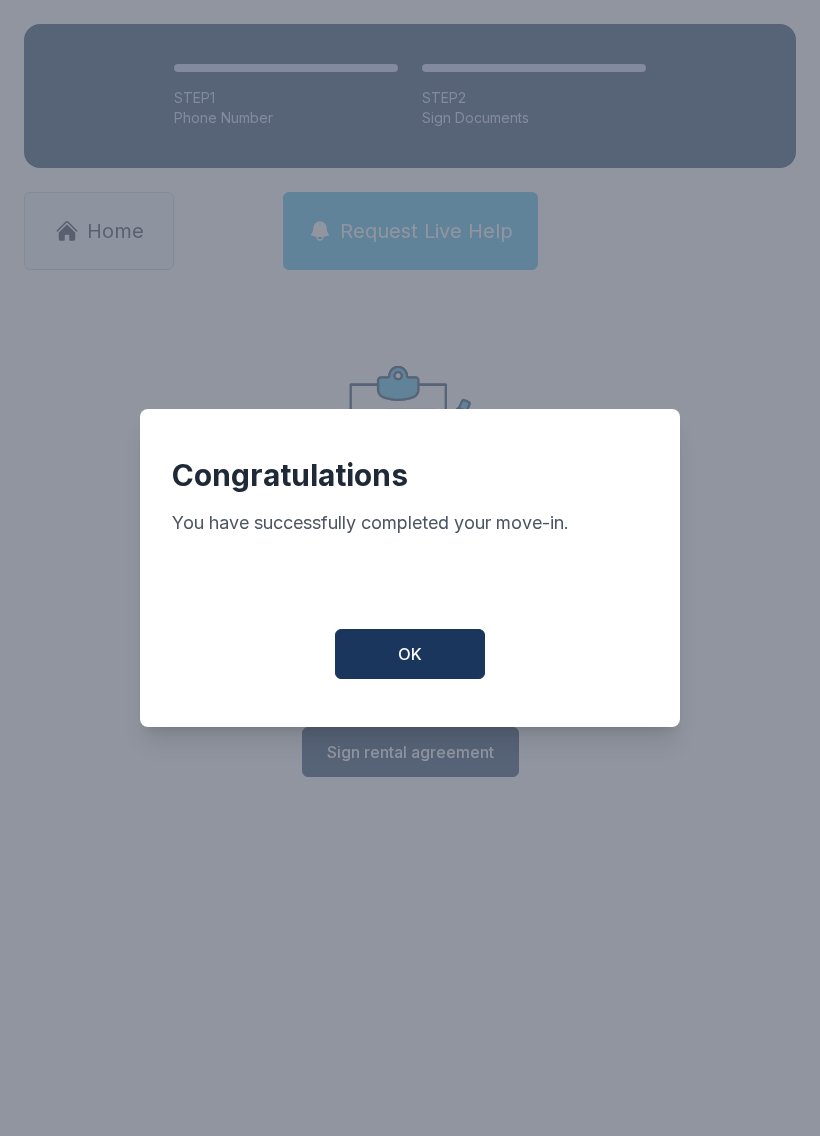 click on "OK" at bounding box center [410, 654] 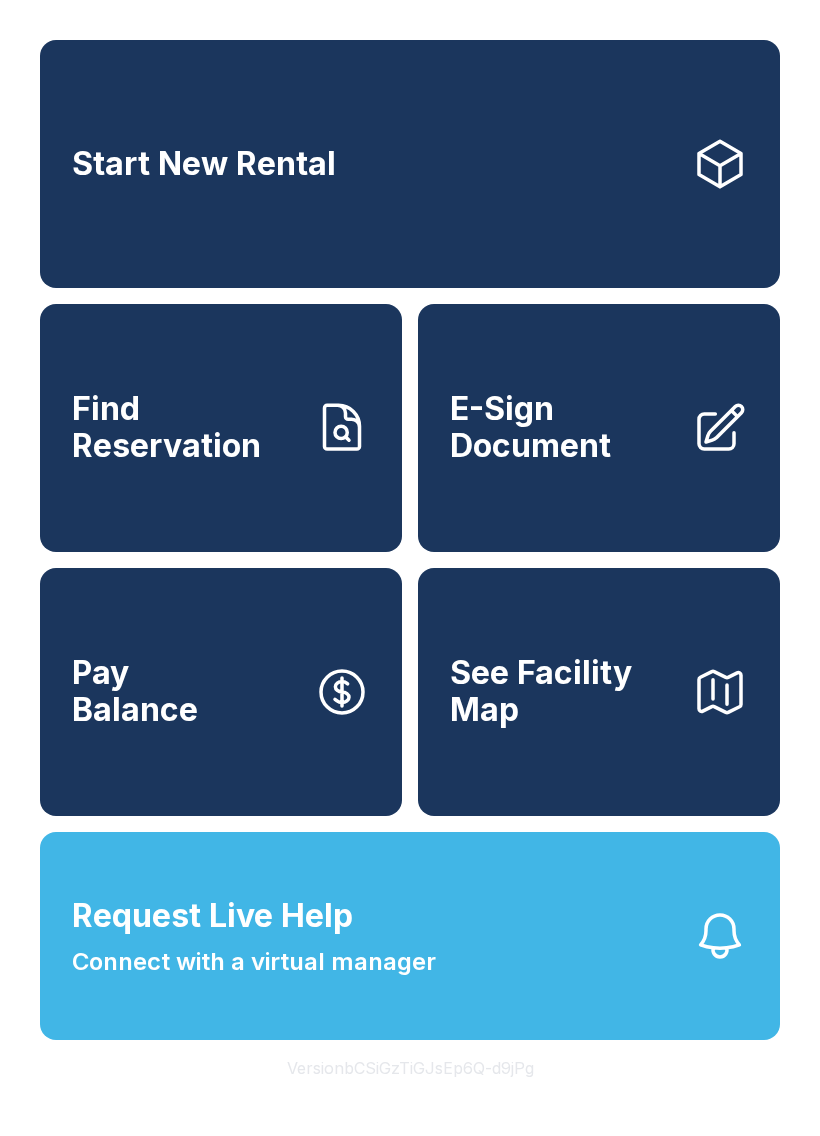 click on "Connect with a virtual manager" at bounding box center [254, 962] 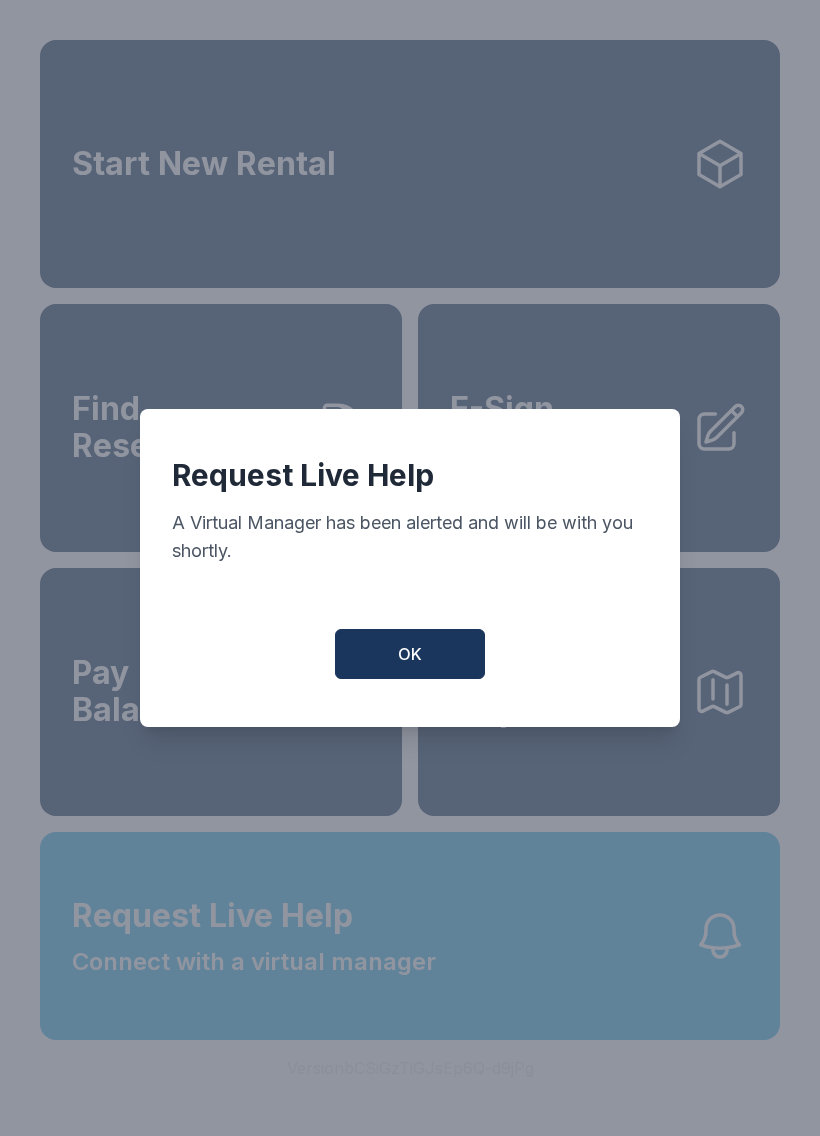 click on "OK" at bounding box center (410, 654) 